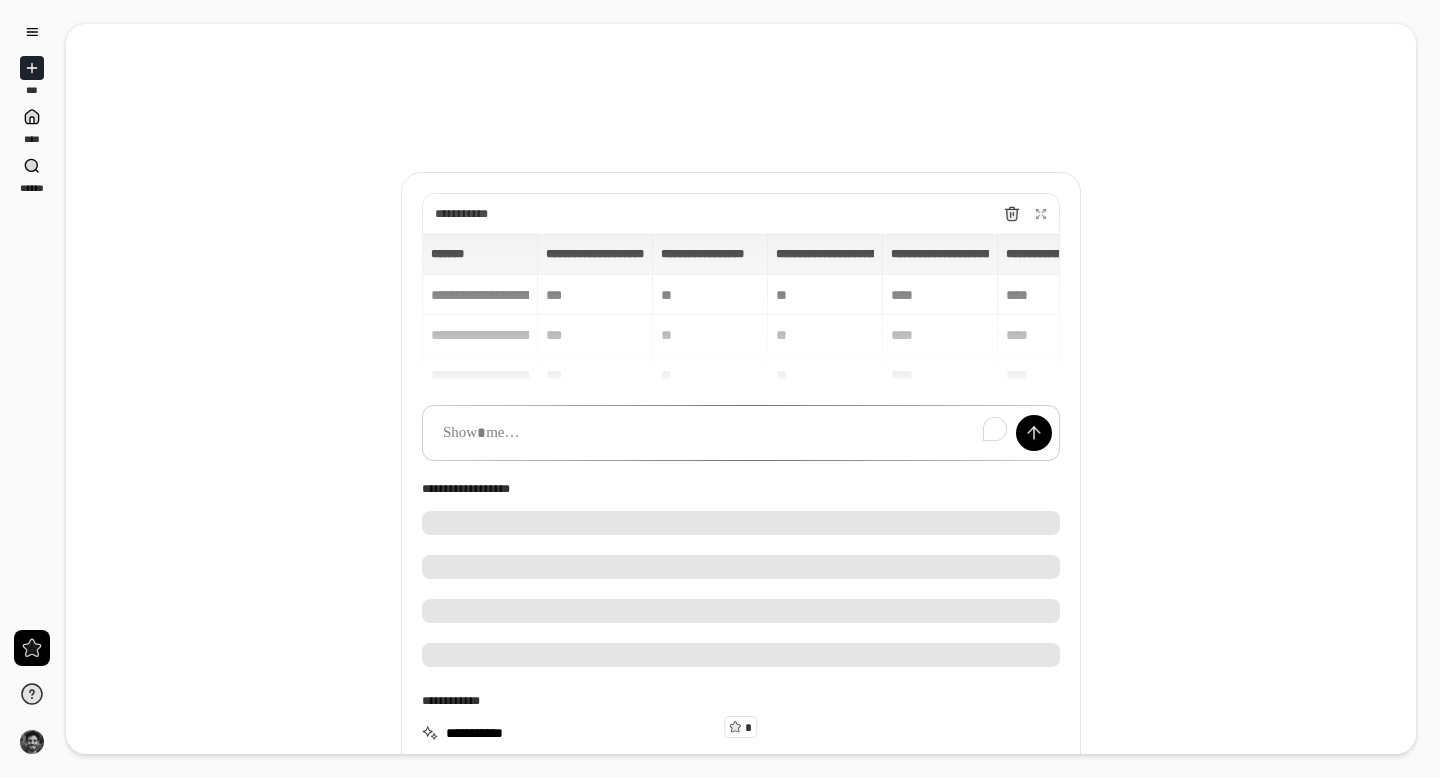 scroll, scrollTop: 0, scrollLeft: 0, axis: both 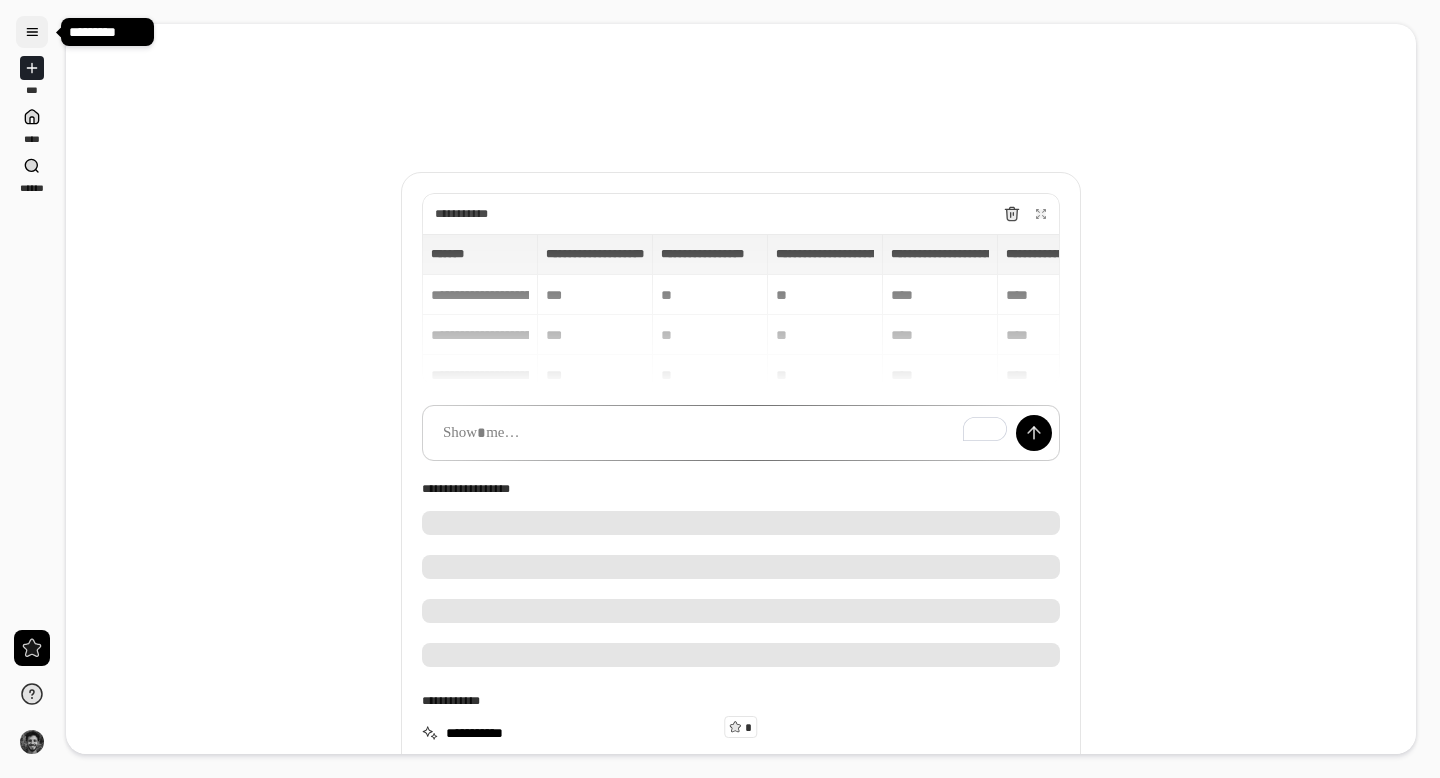 click at bounding box center (32, 32) 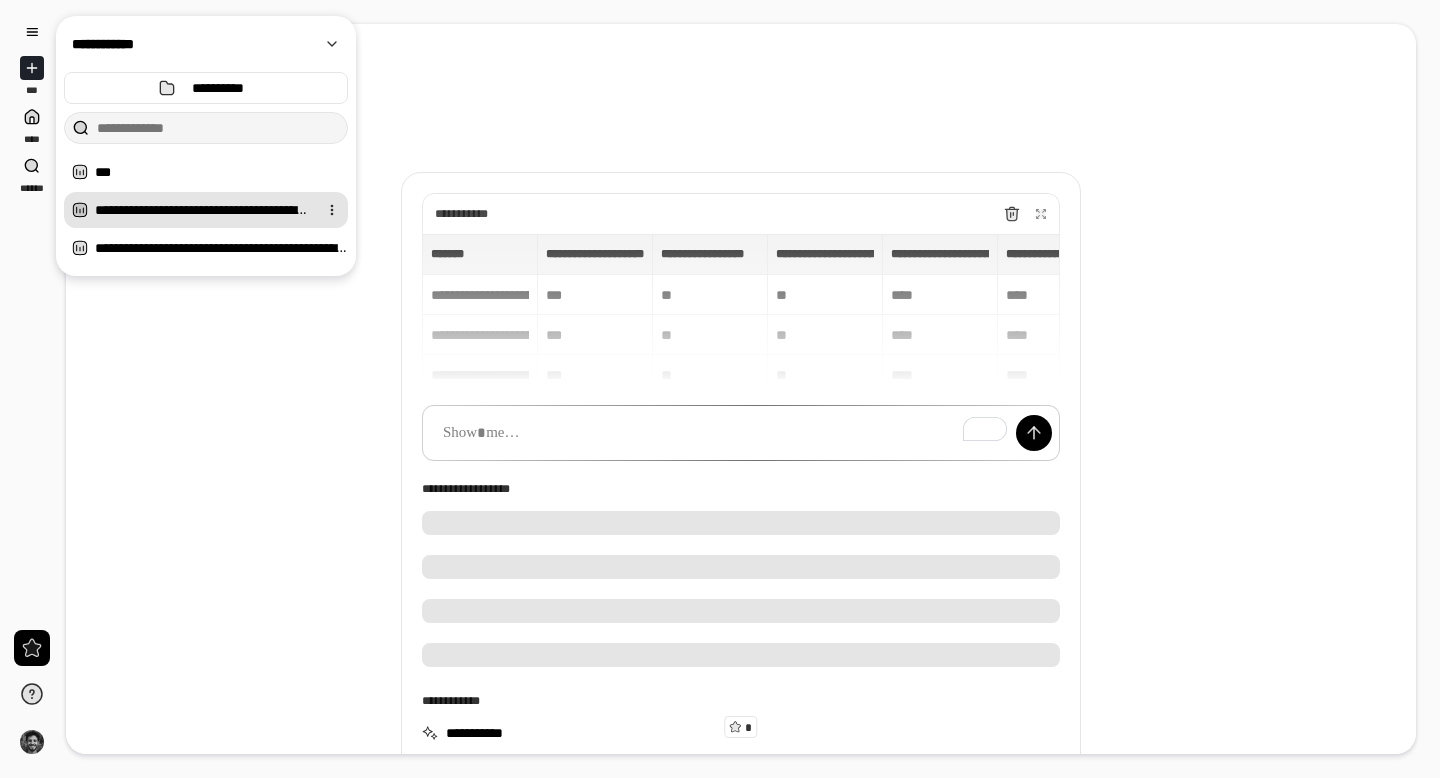 click on "**********" at bounding box center (202, 210) 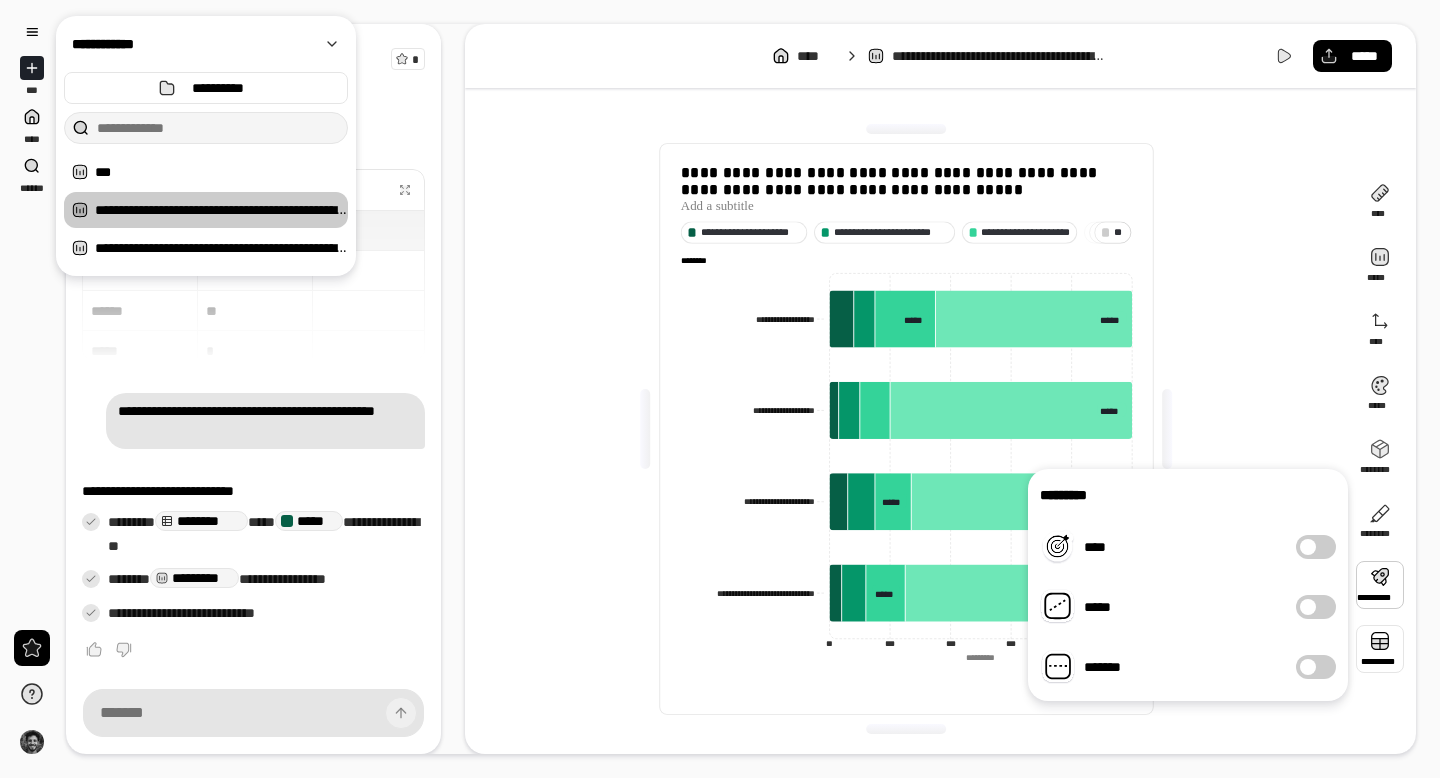 click at bounding box center [1380, 649] 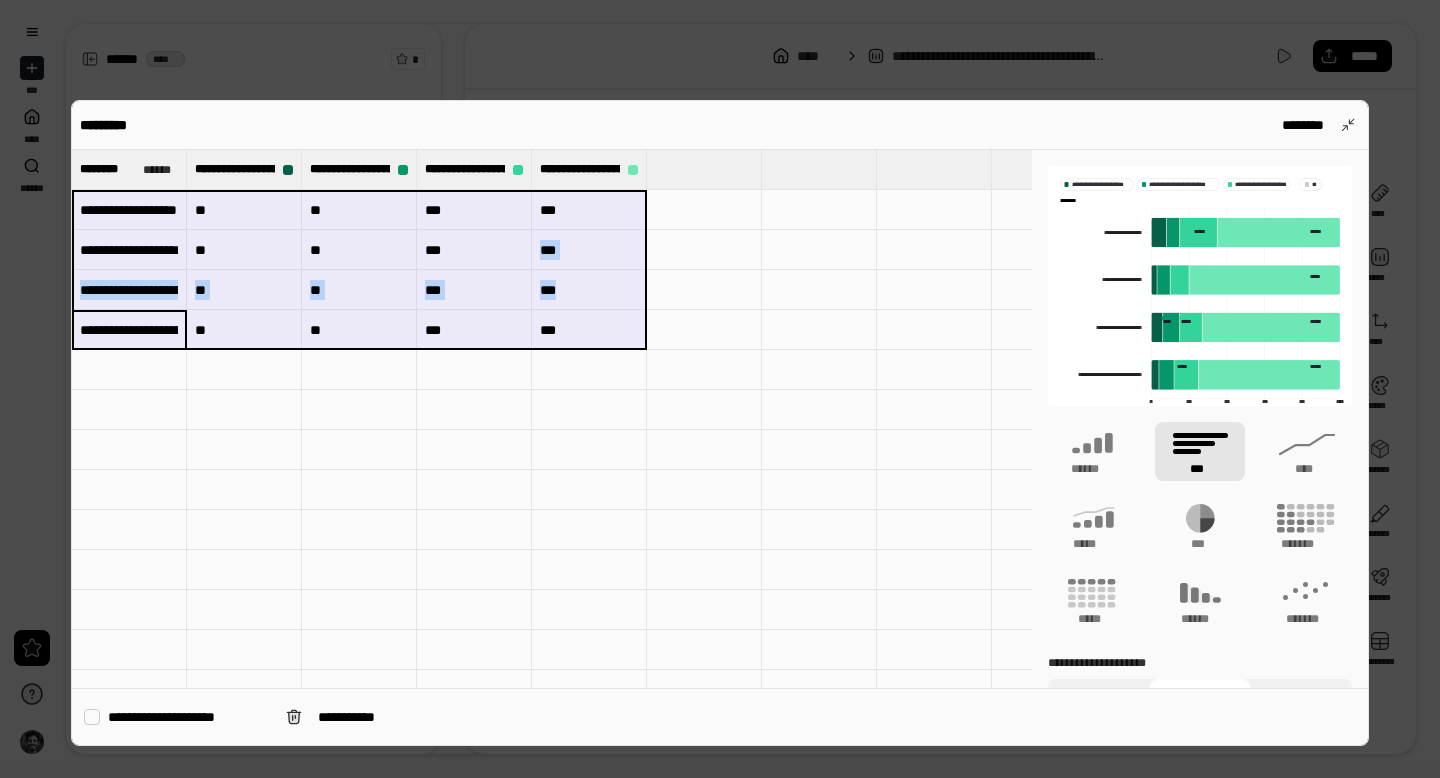 drag, startPoint x: 169, startPoint y: 334, endPoint x: 542, endPoint y: 278, distance: 377.18033 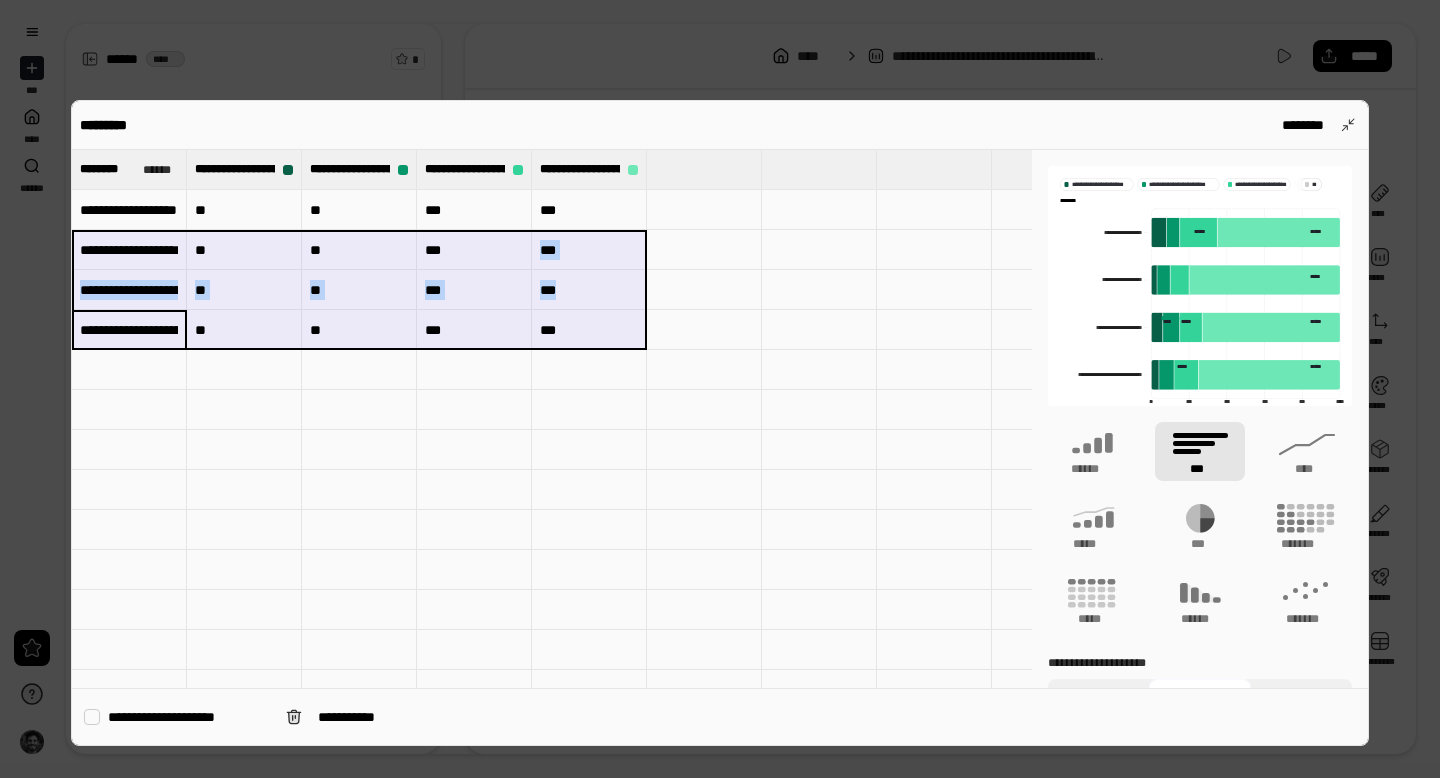 copy 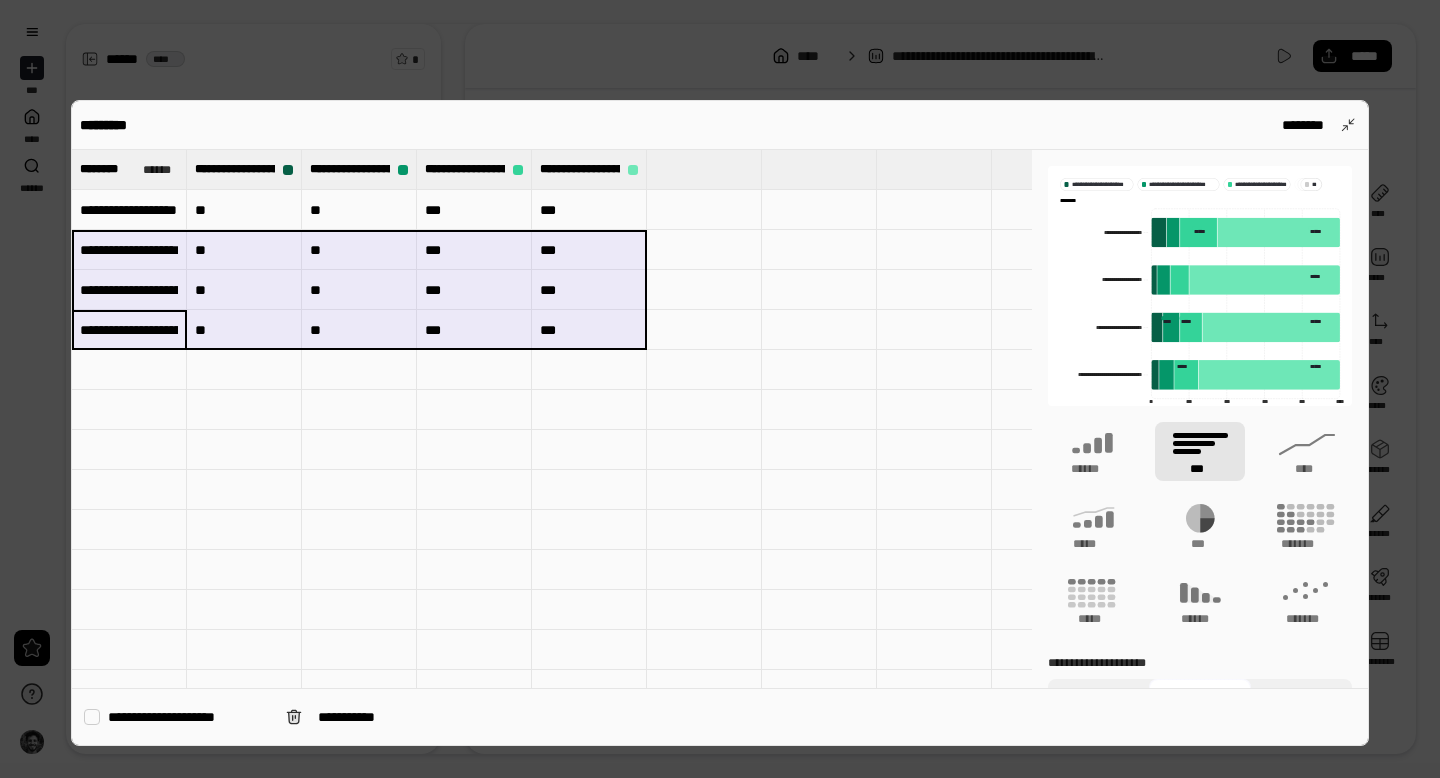 click at bounding box center [129, 370] 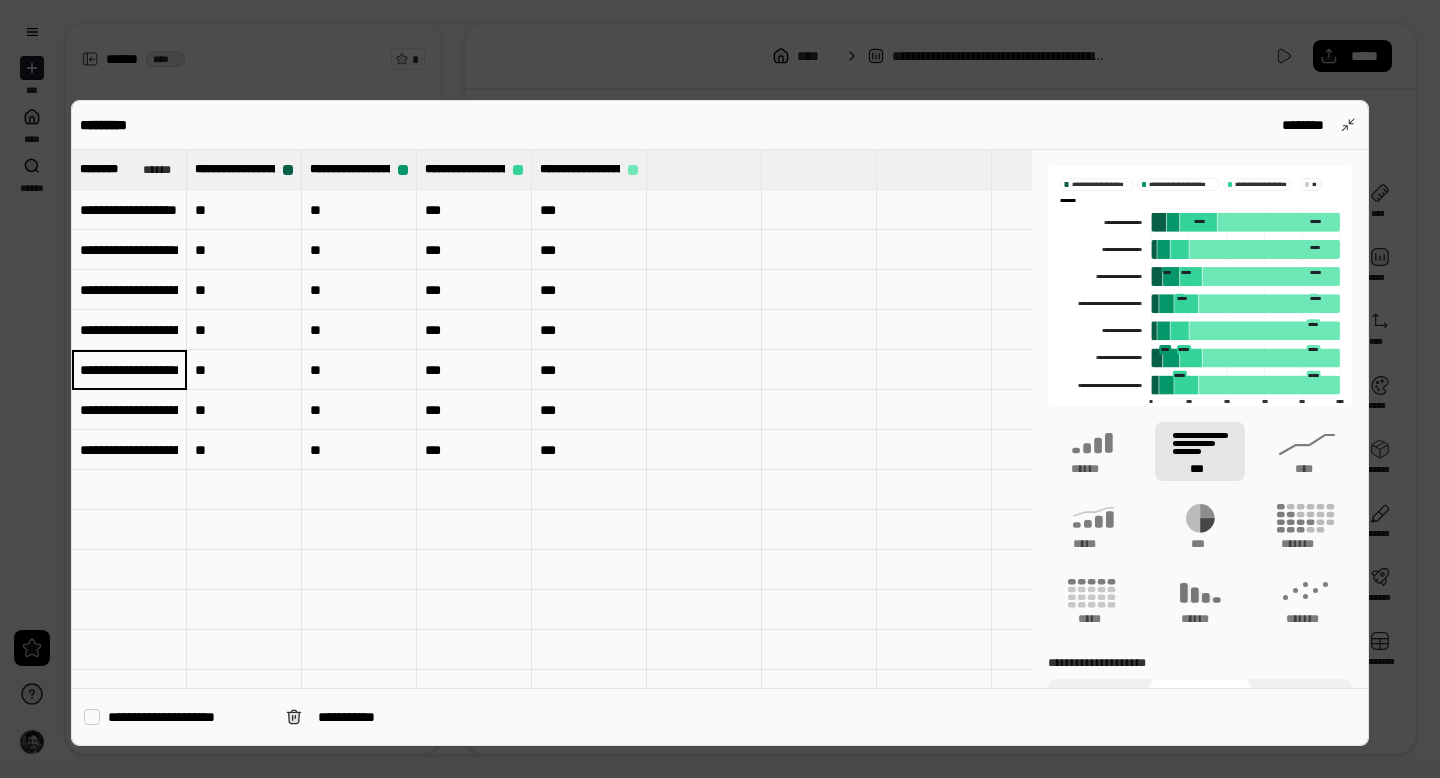type on "**********" 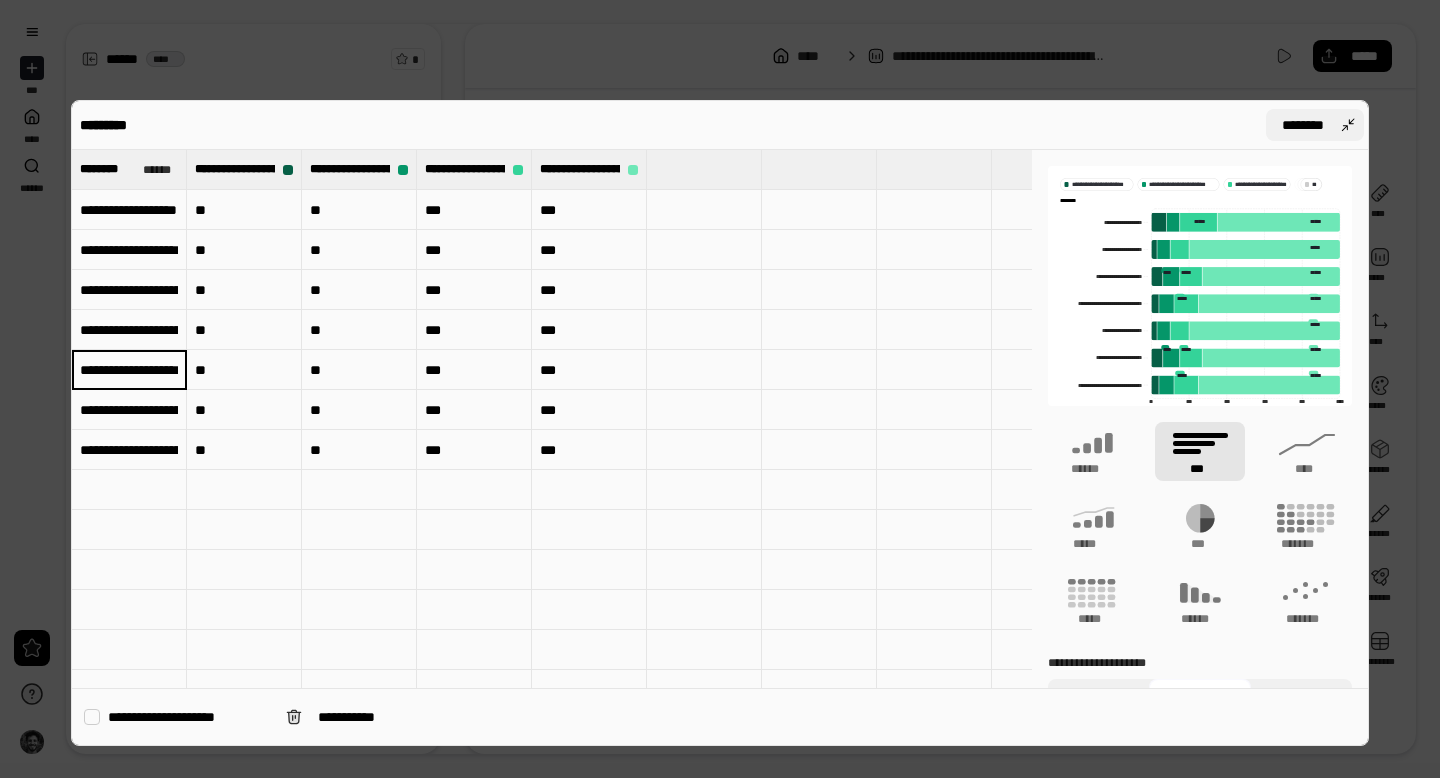 click on "********" at bounding box center (1315, 125) 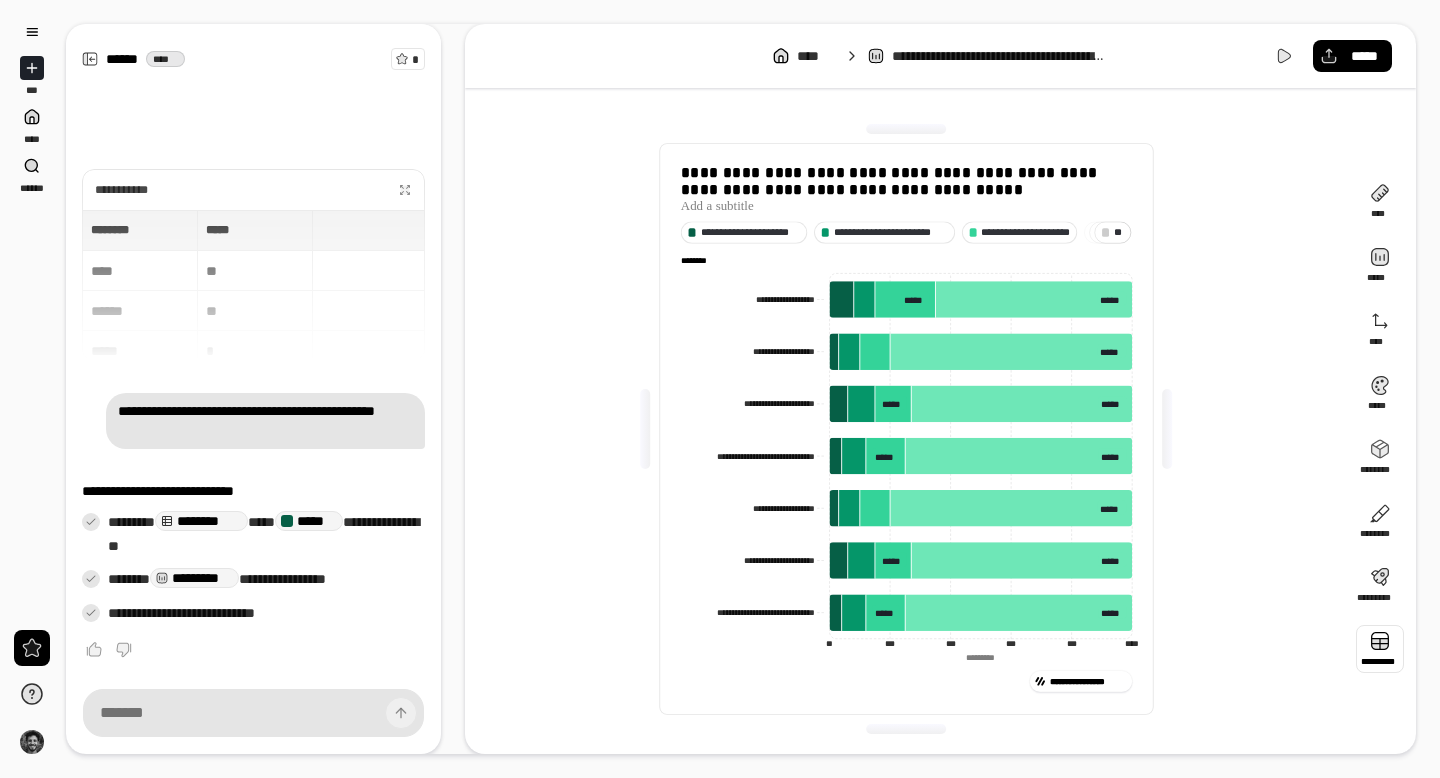 click at bounding box center [1380, 649] 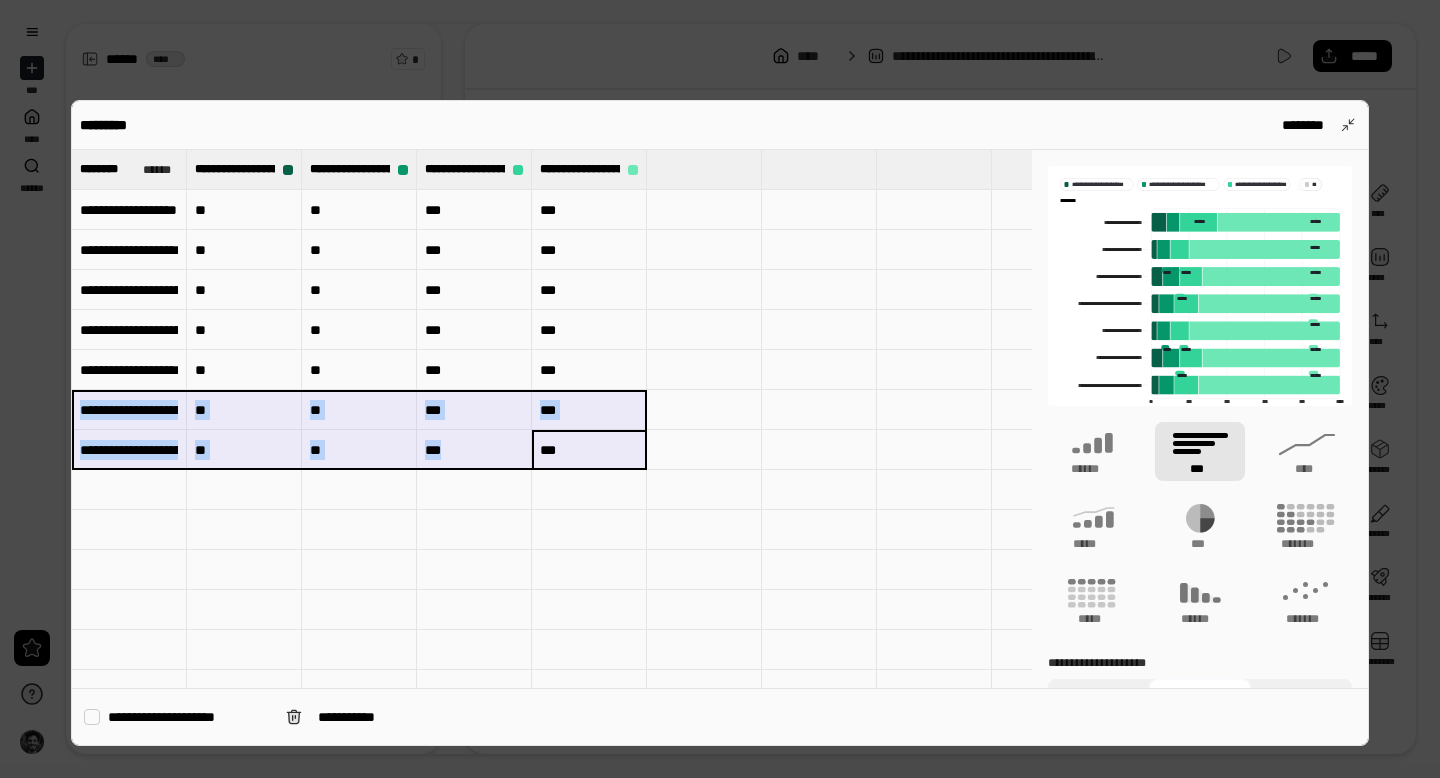 drag, startPoint x: 551, startPoint y: 442, endPoint x: 132, endPoint y: 401, distance: 421.0012 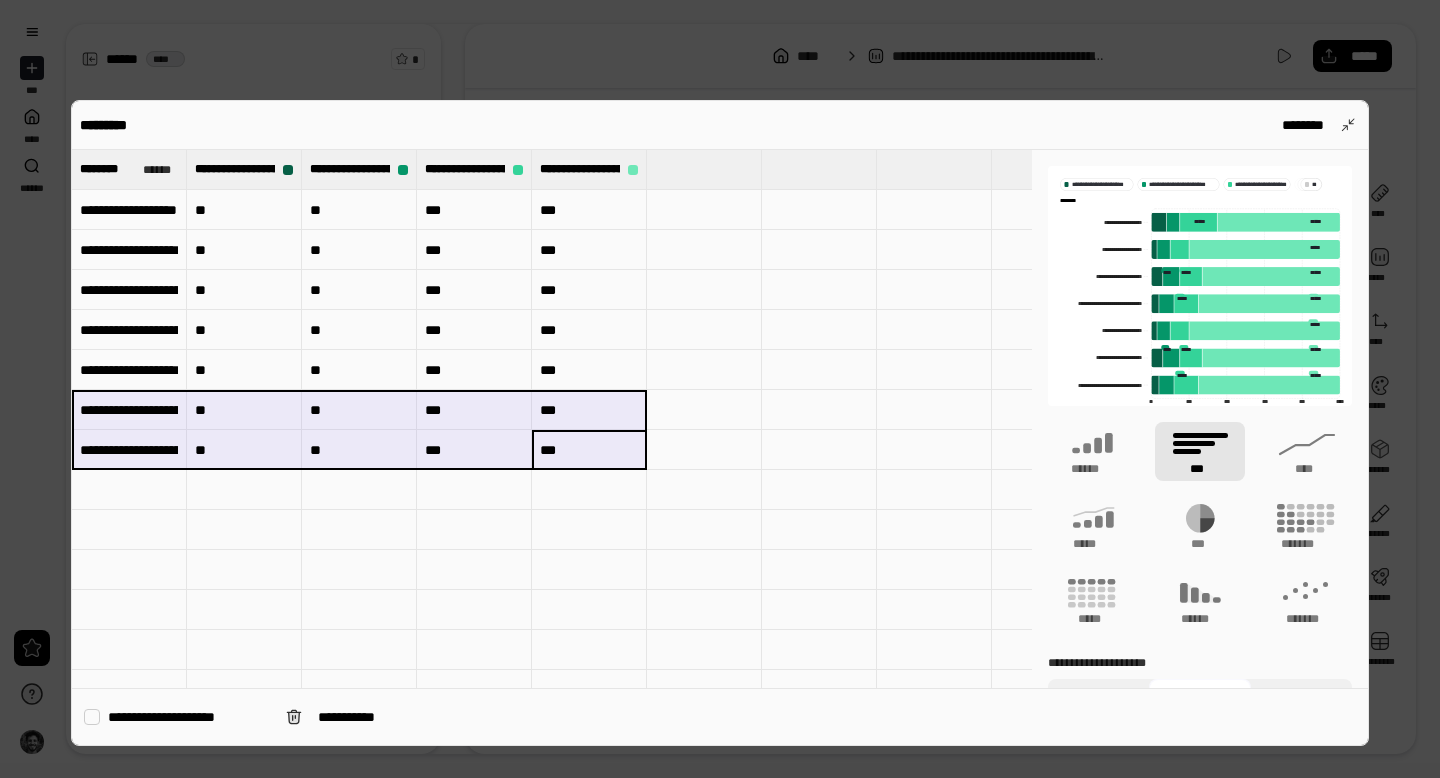 click at bounding box center [129, 490] 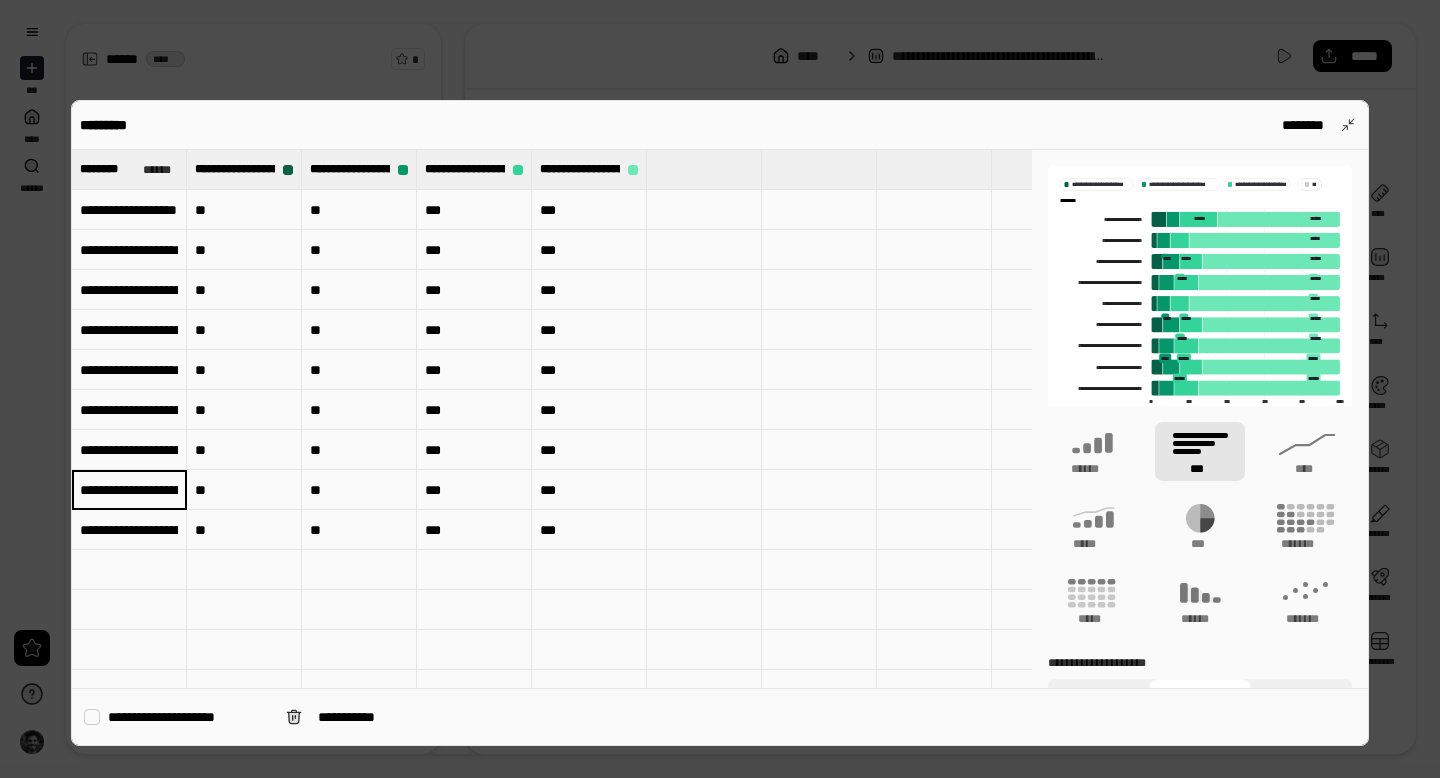 type on "**********" 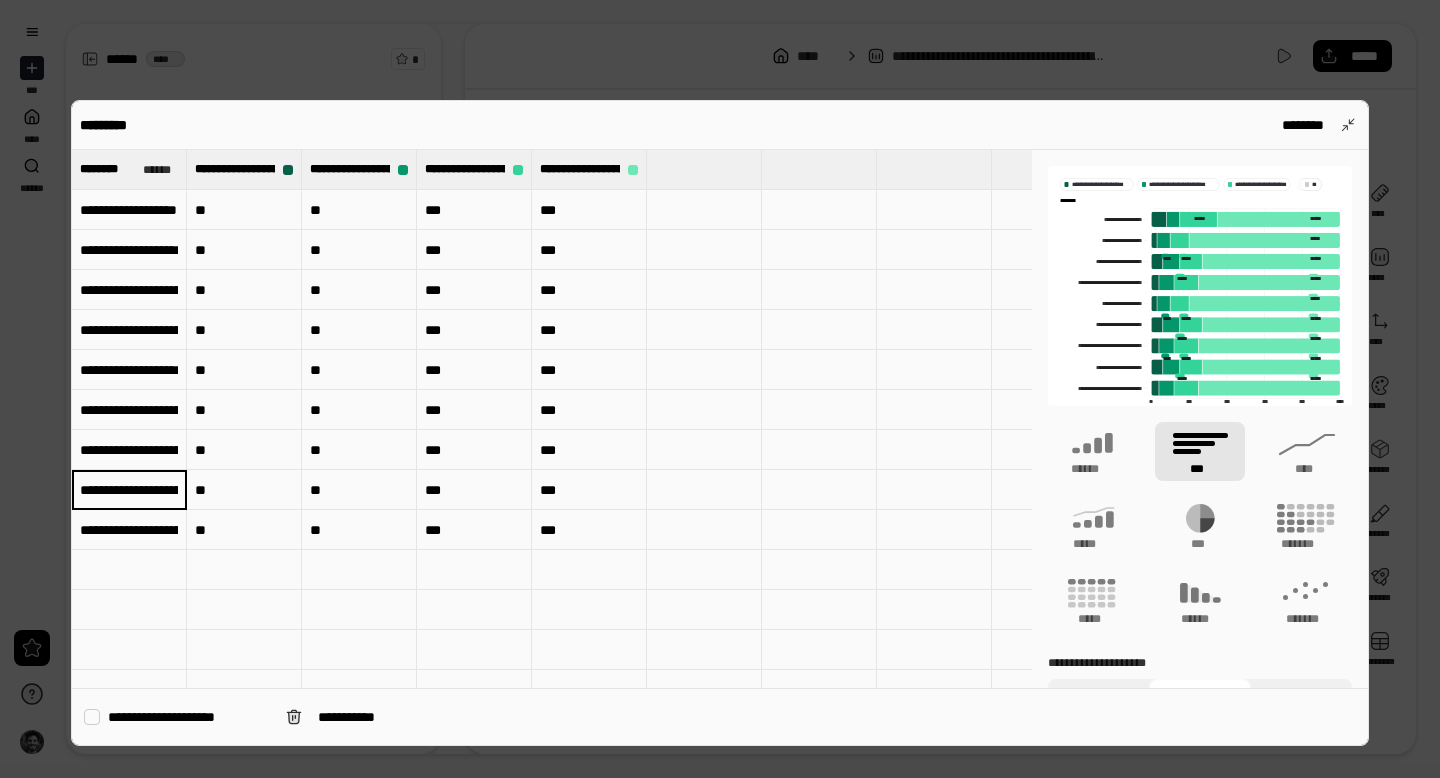 click at bounding box center [129, 570] 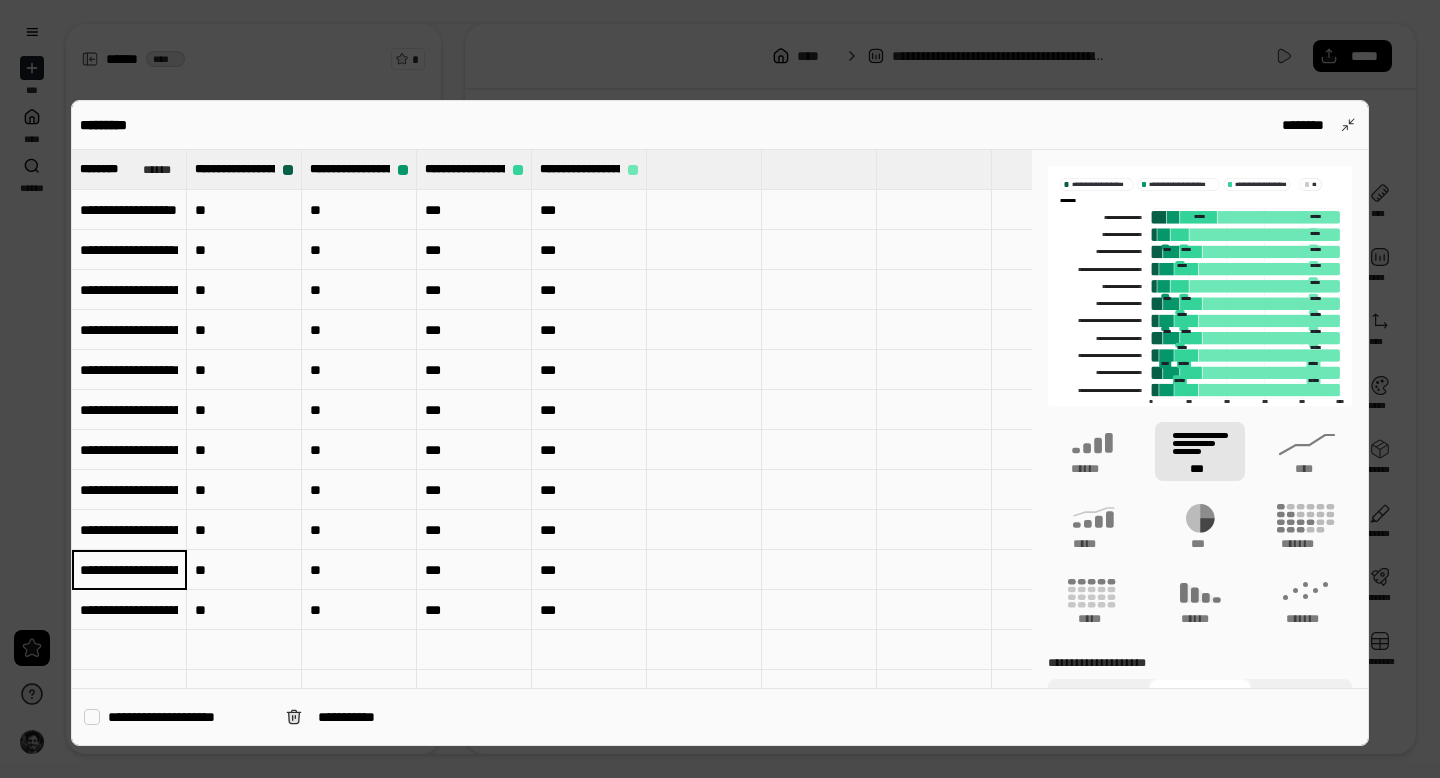 type on "**********" 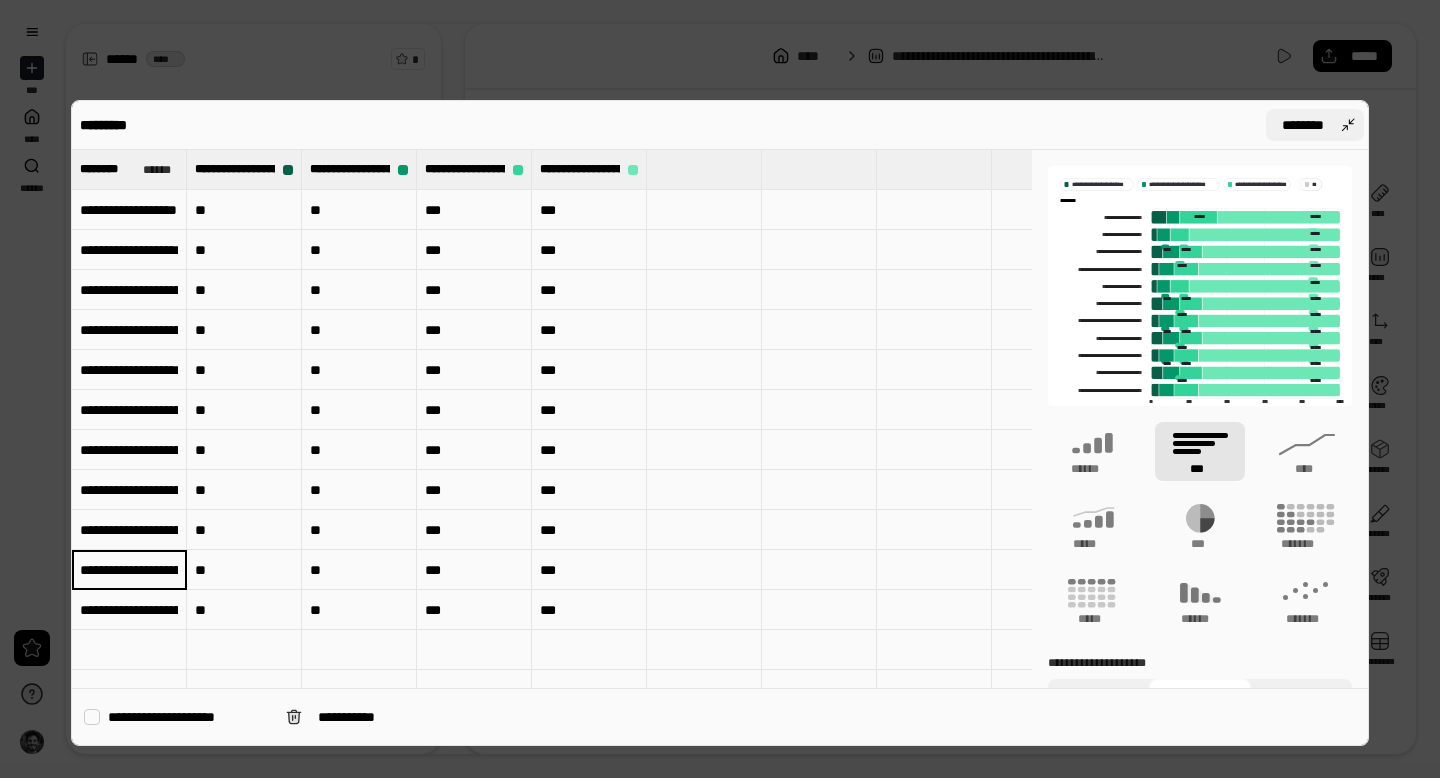 click on "********" at bounding box center (1315, 125) 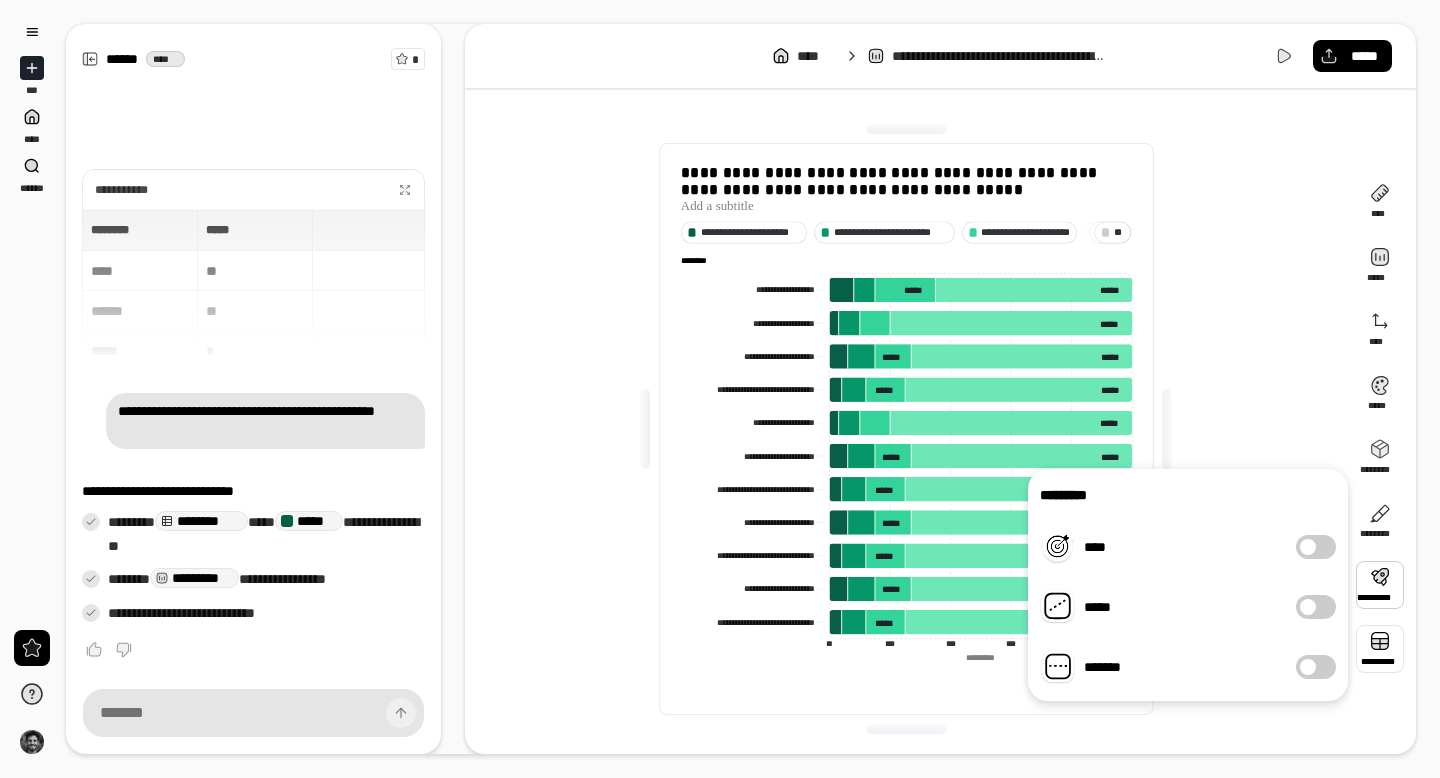 click at bounding box center [1380, 649] 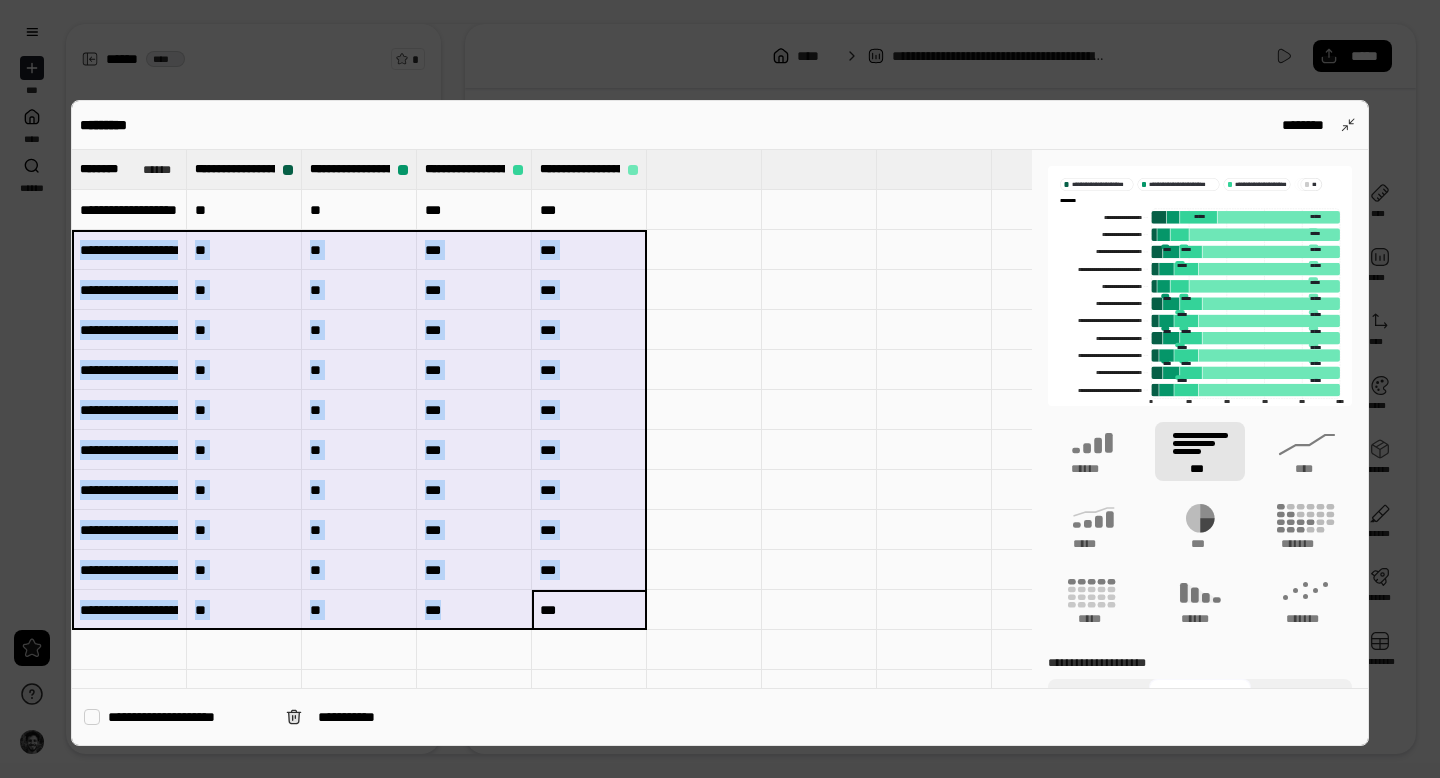 drag, startPoint x: 516, startPoint y: 560, endPoint x: 160, endPoint y: 257, distance: 467.48798 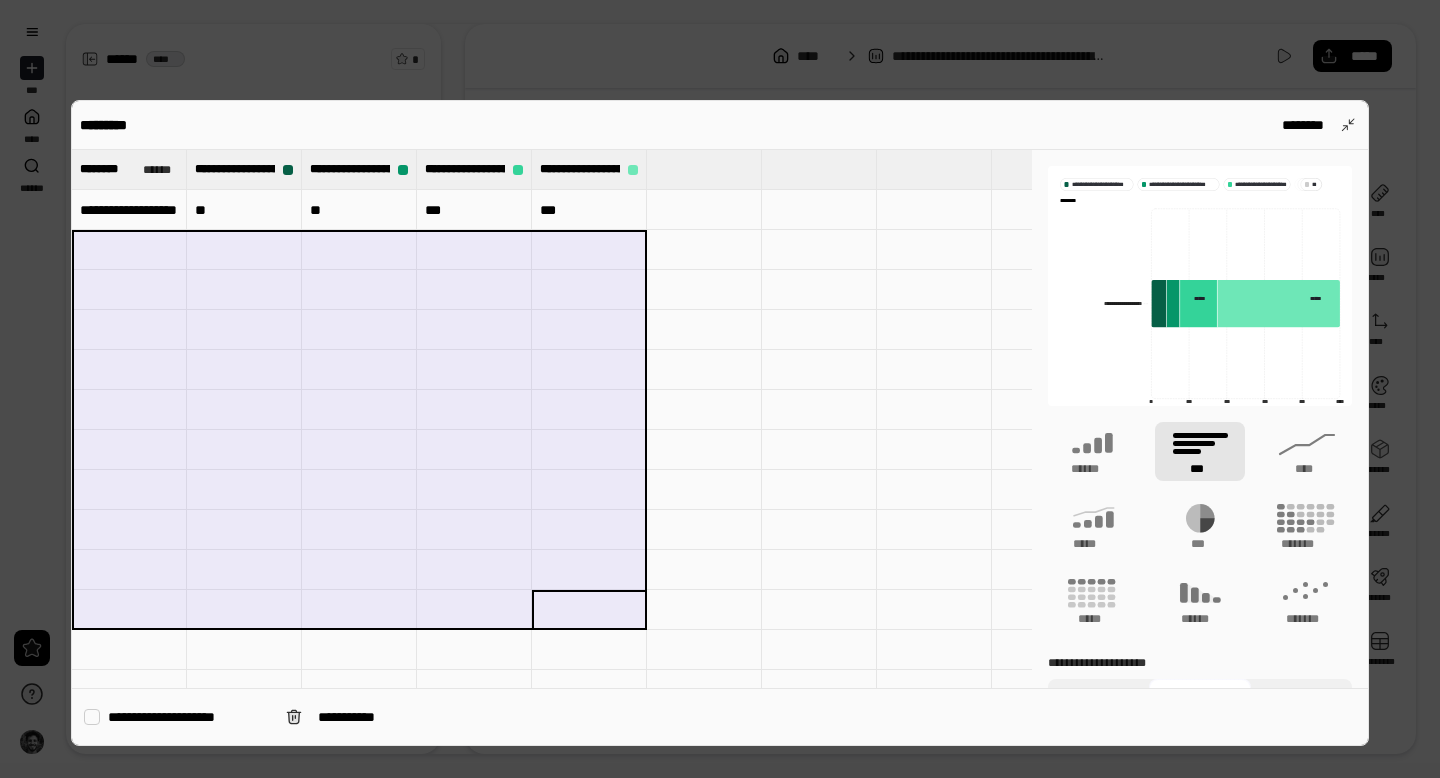 type 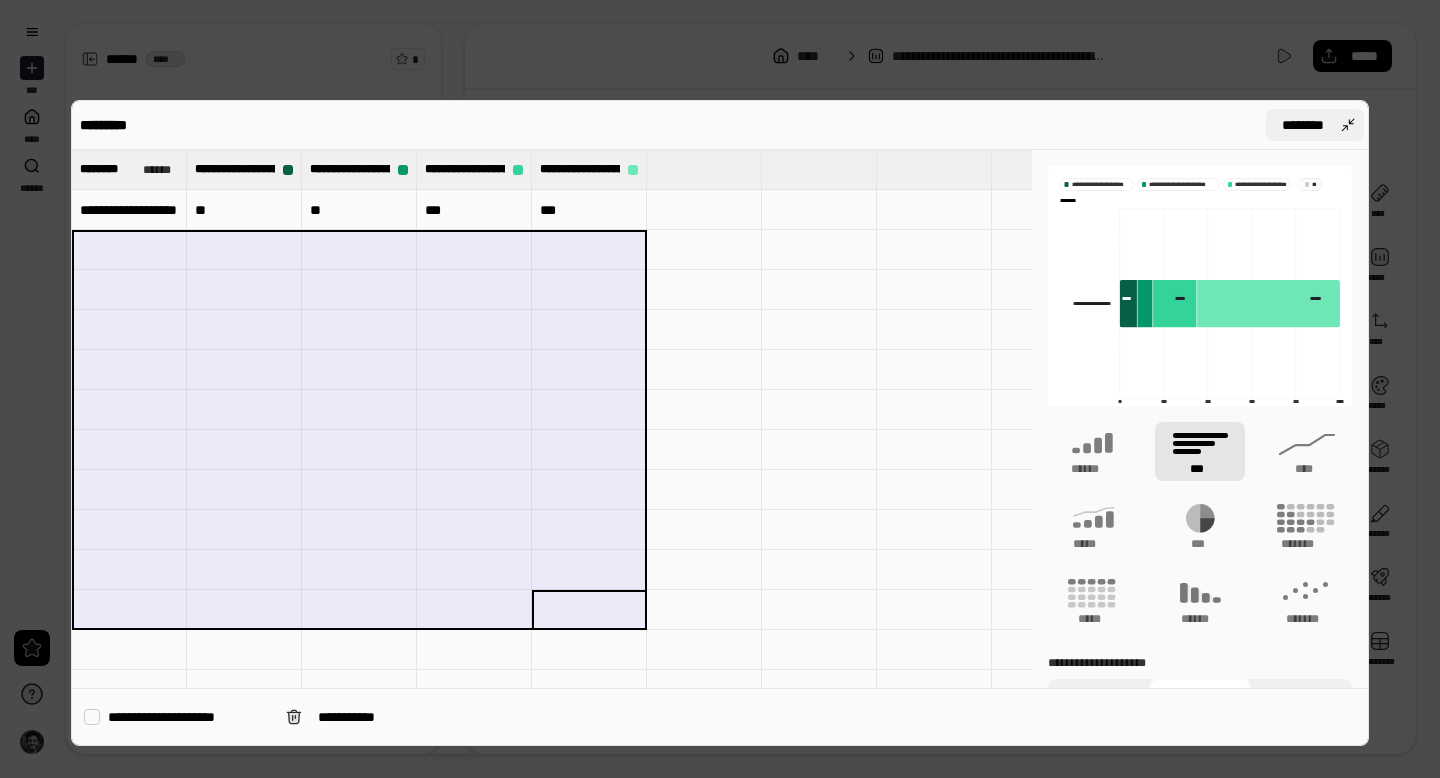click on "********" at bounding box center [1315, 125] 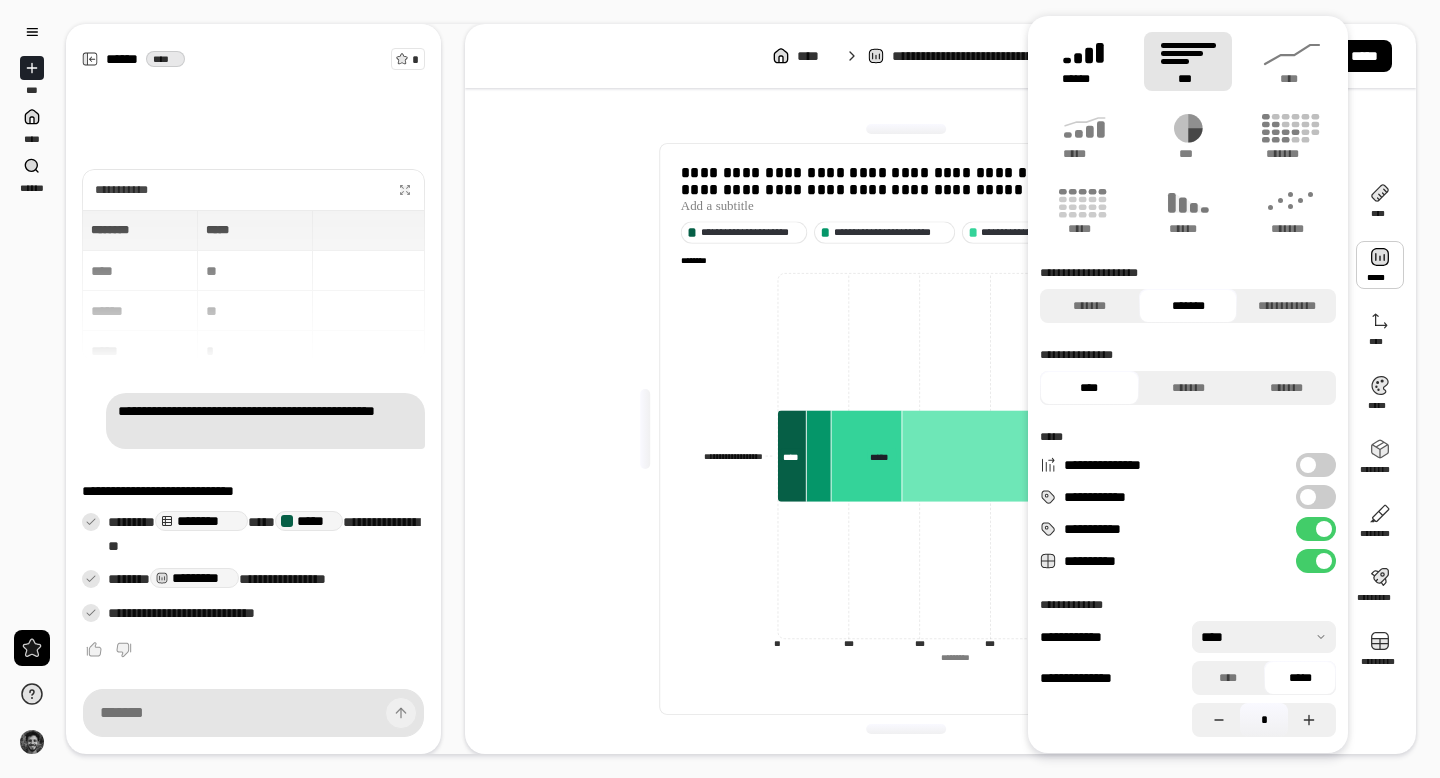 click 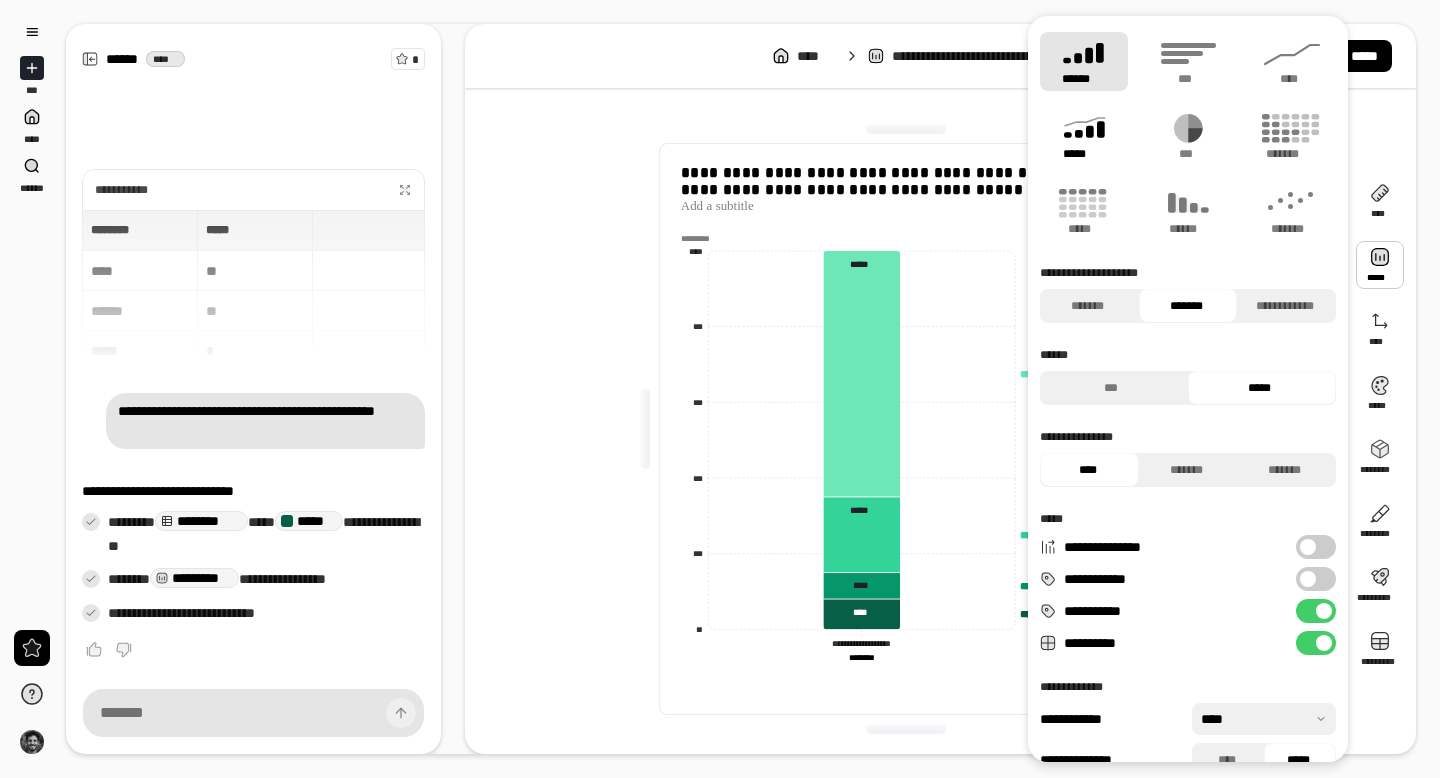 click 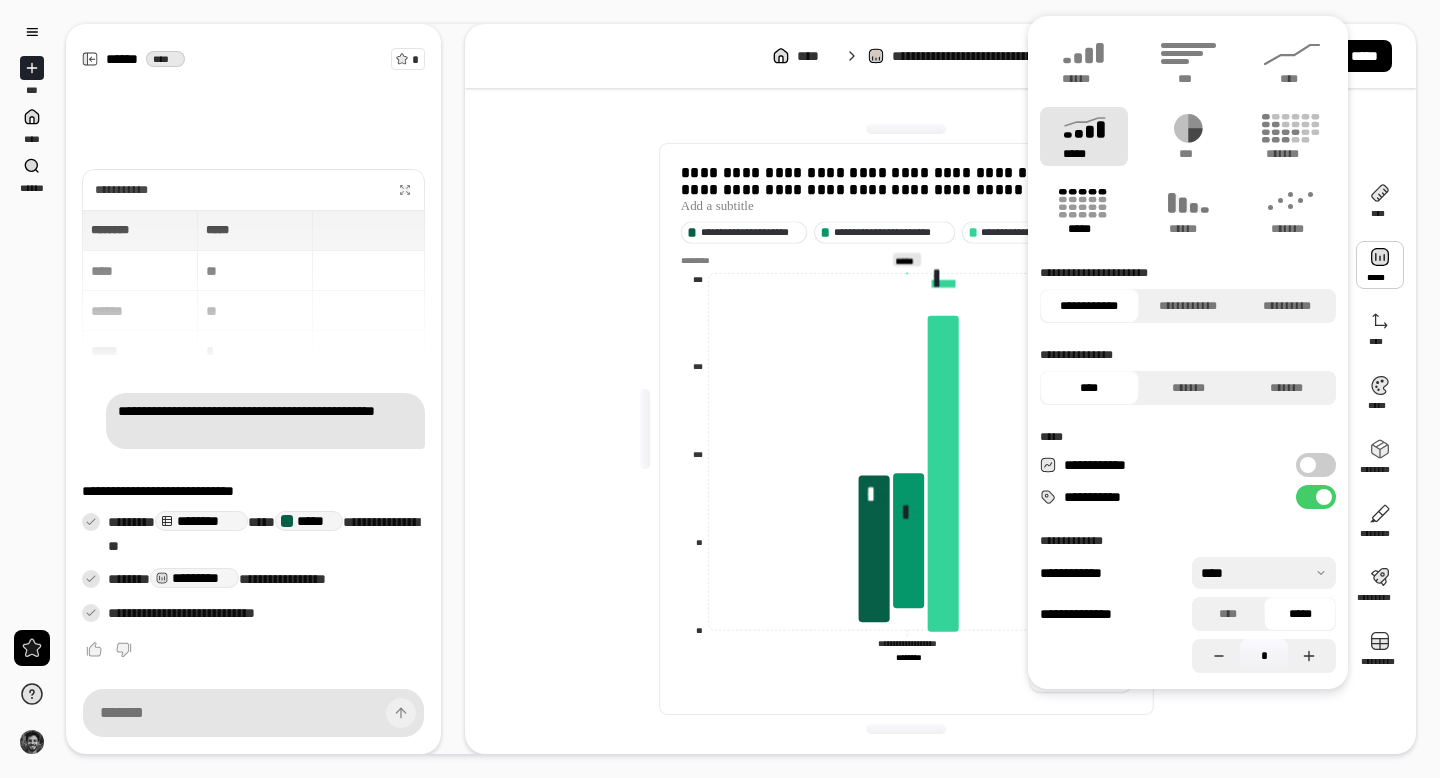 click 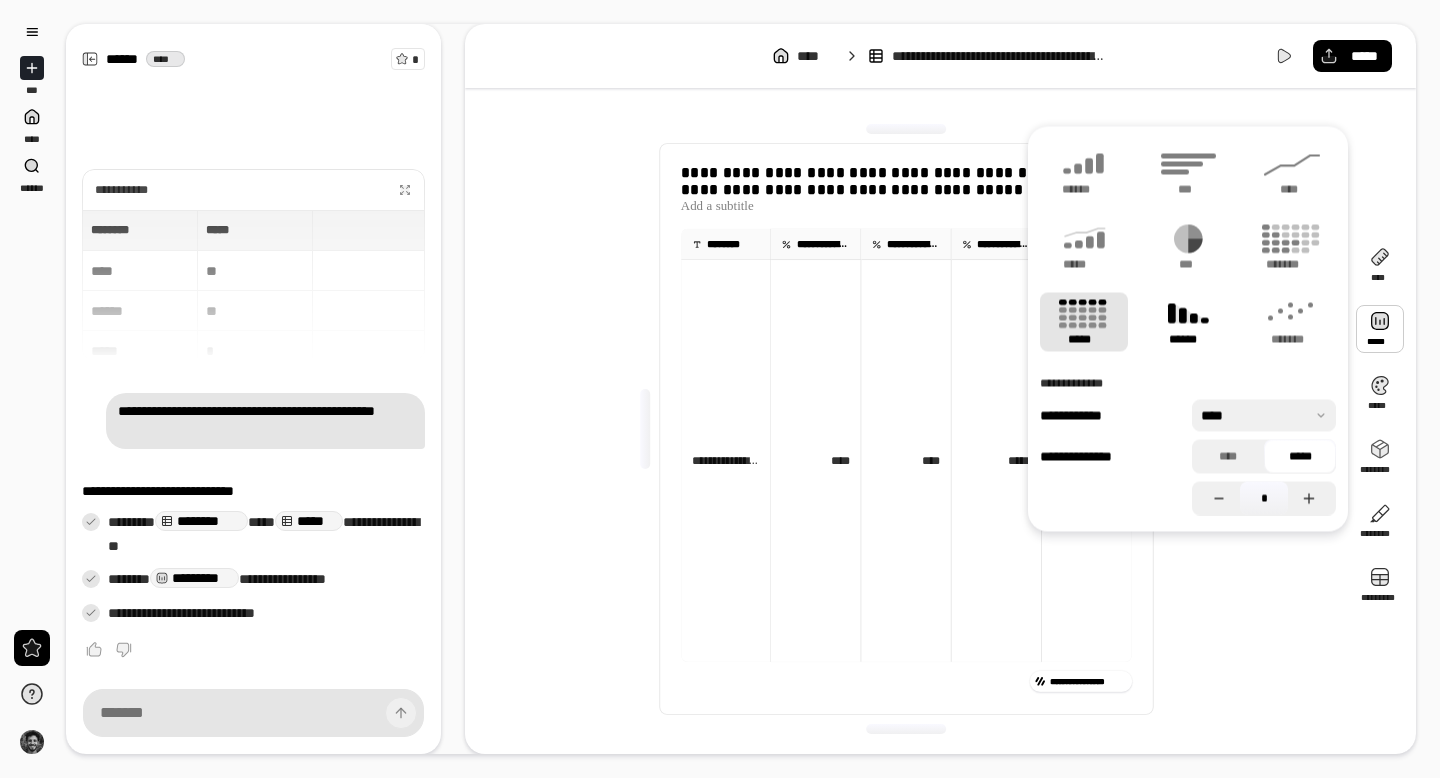 click on "***" at bounding box center (1188, 247) 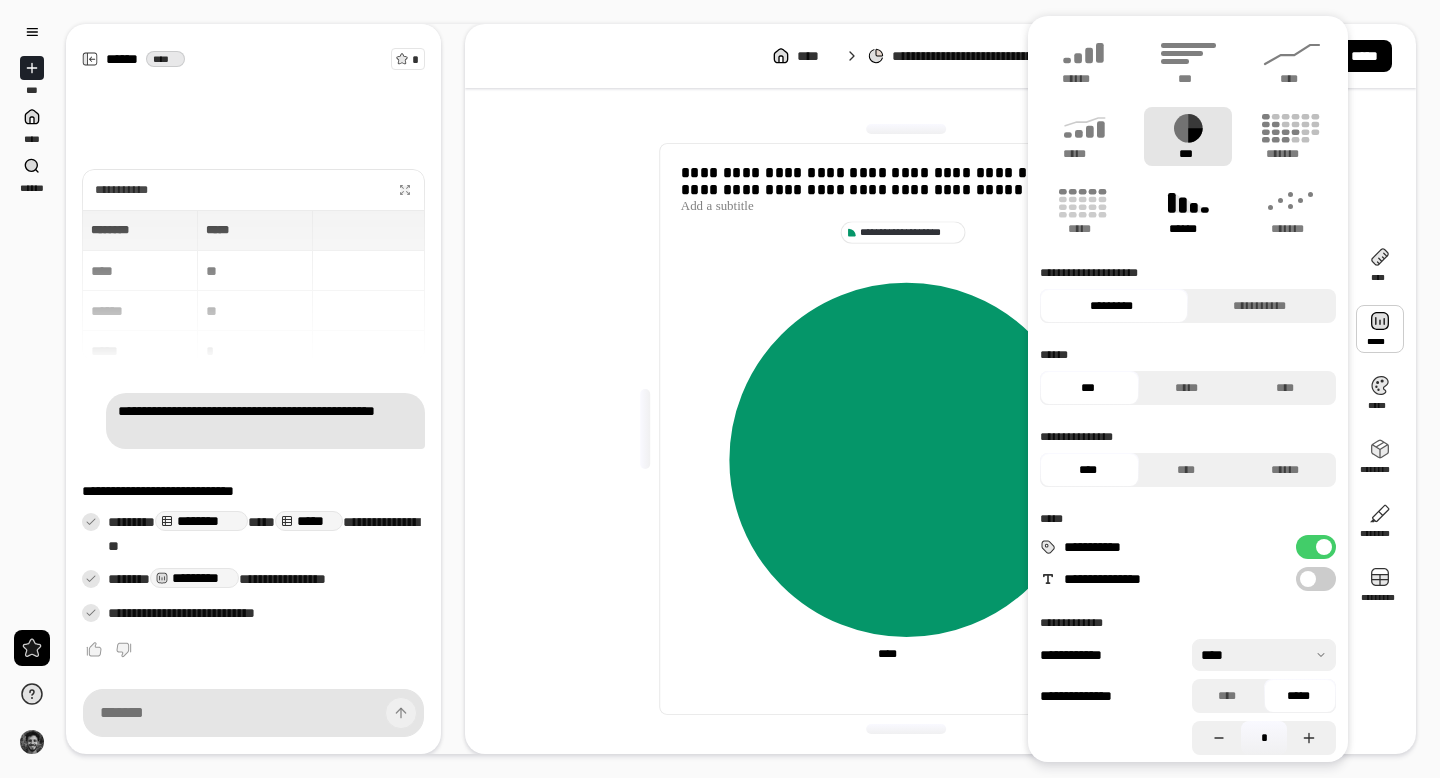 click on "******" at bounding box center (1188, 229) 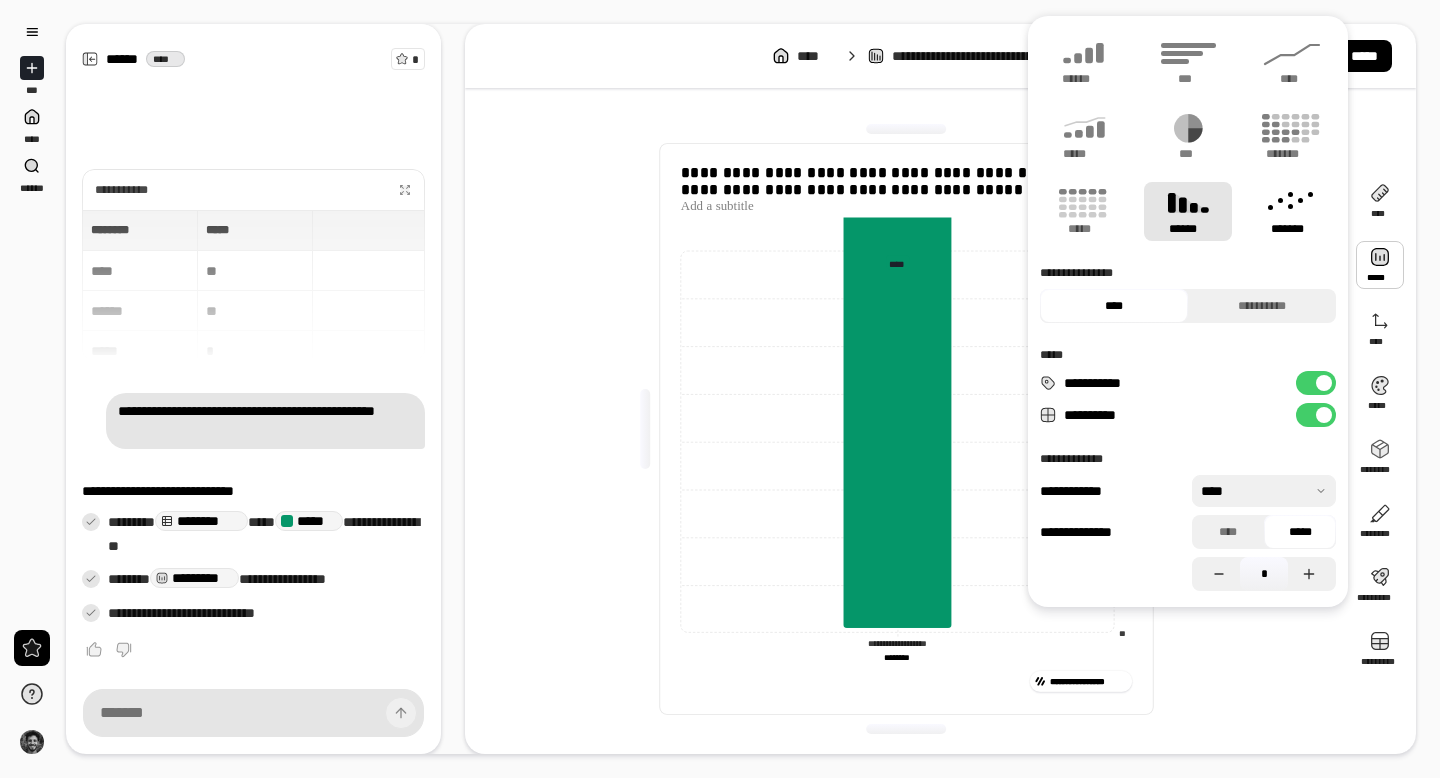 click on "*******" at bounding box center [1292, 229] 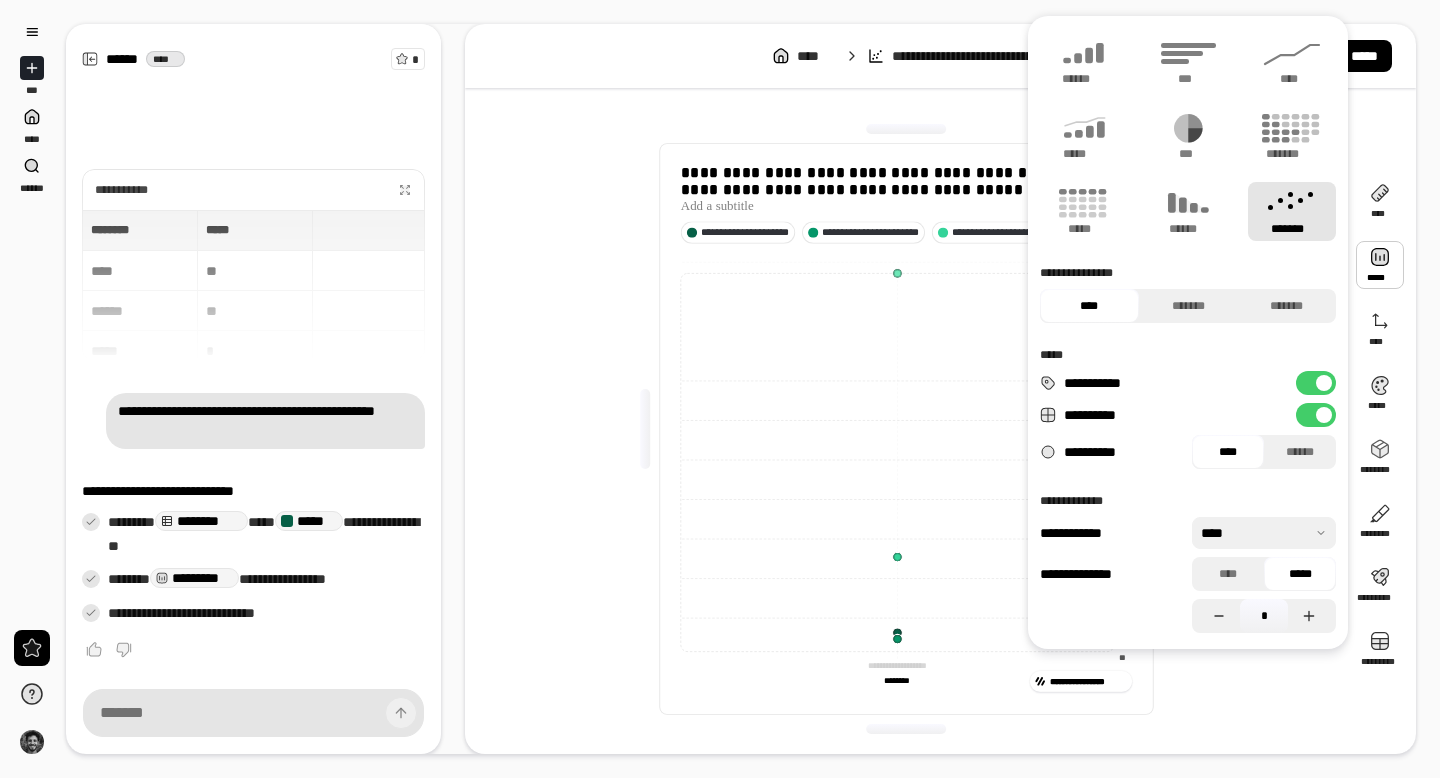 type 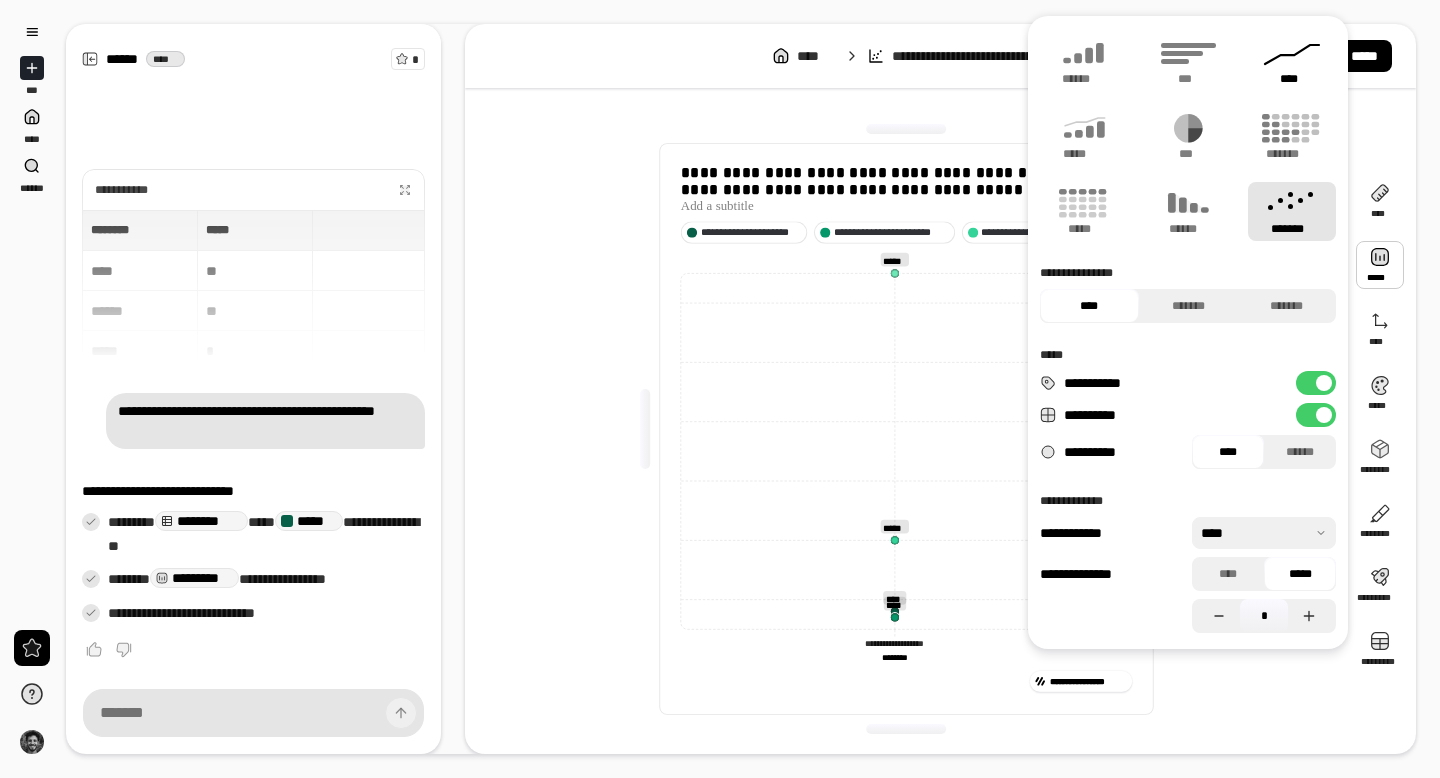 click 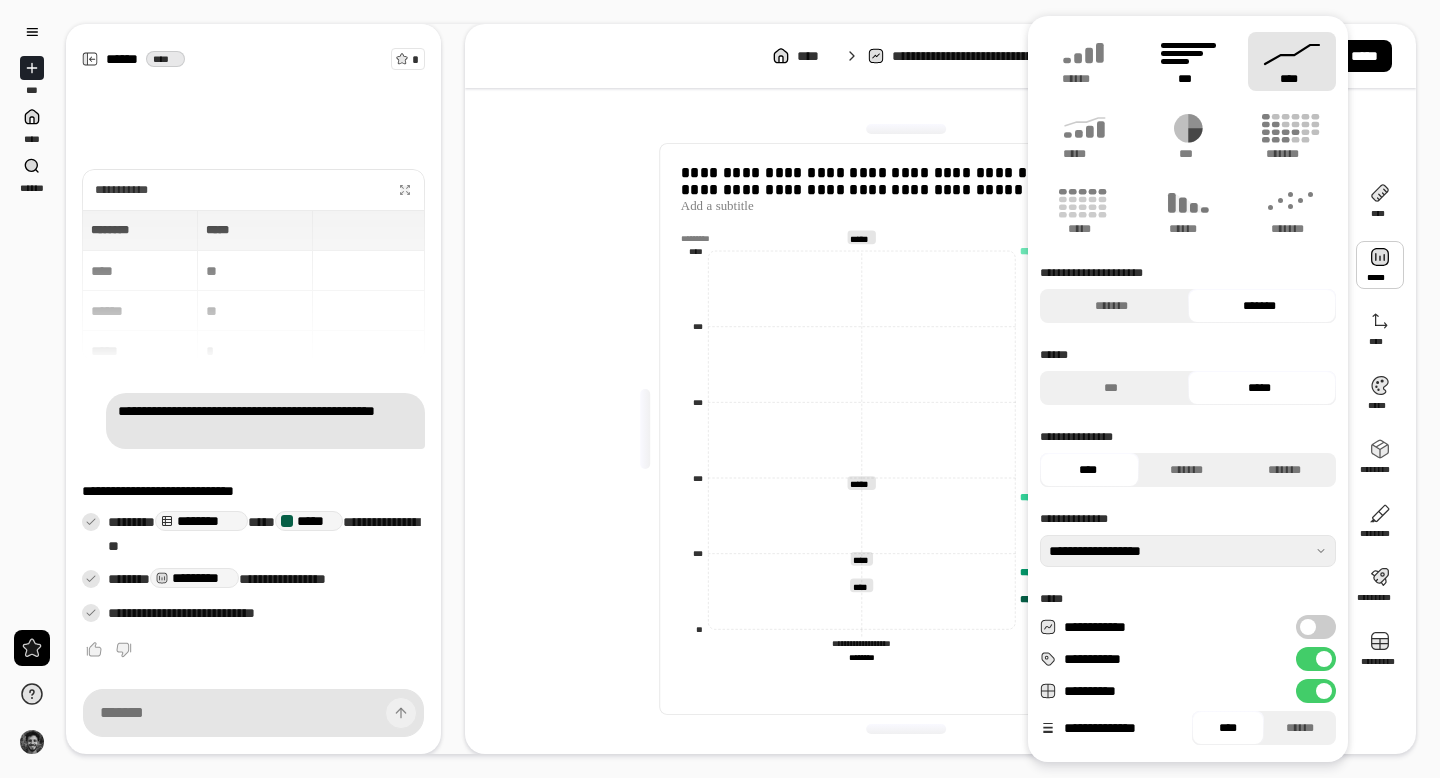 click 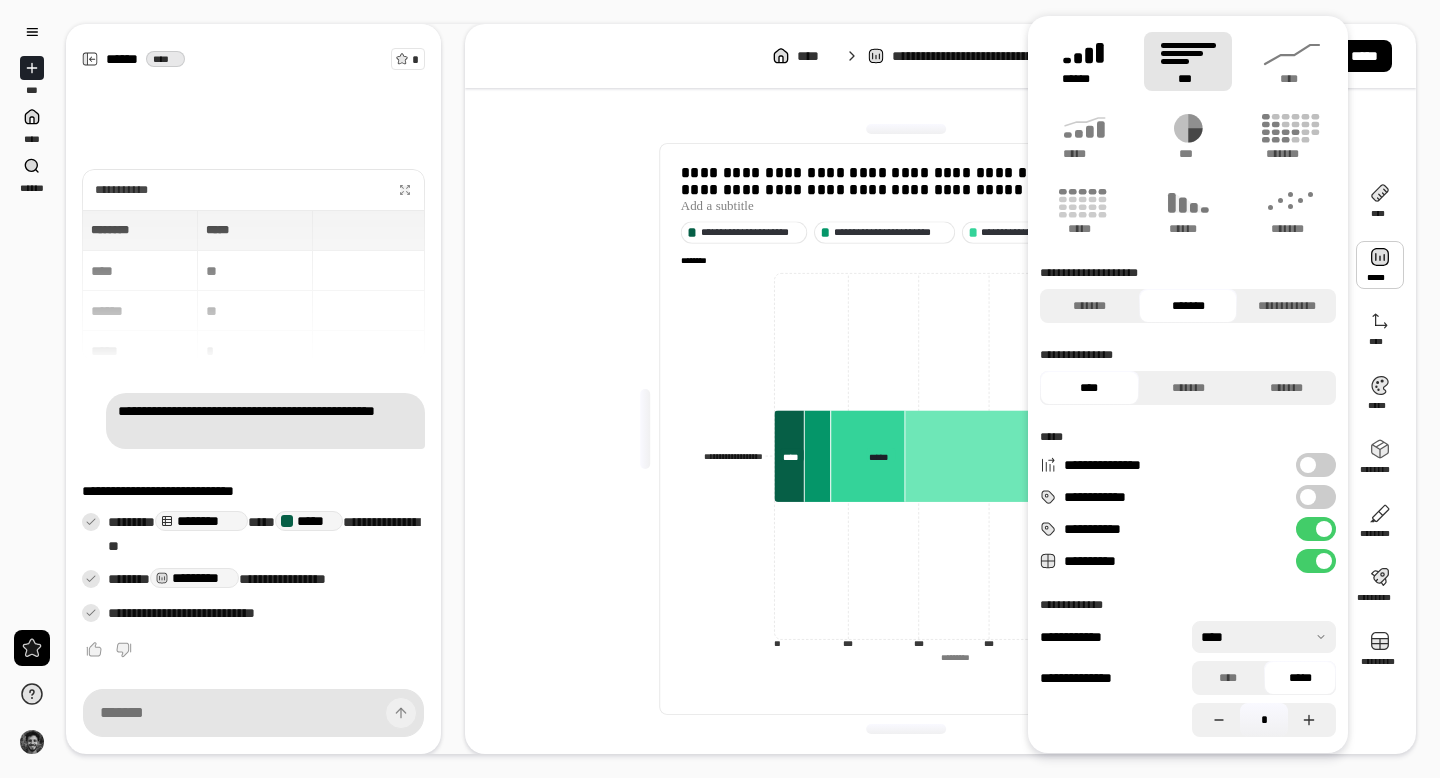 click 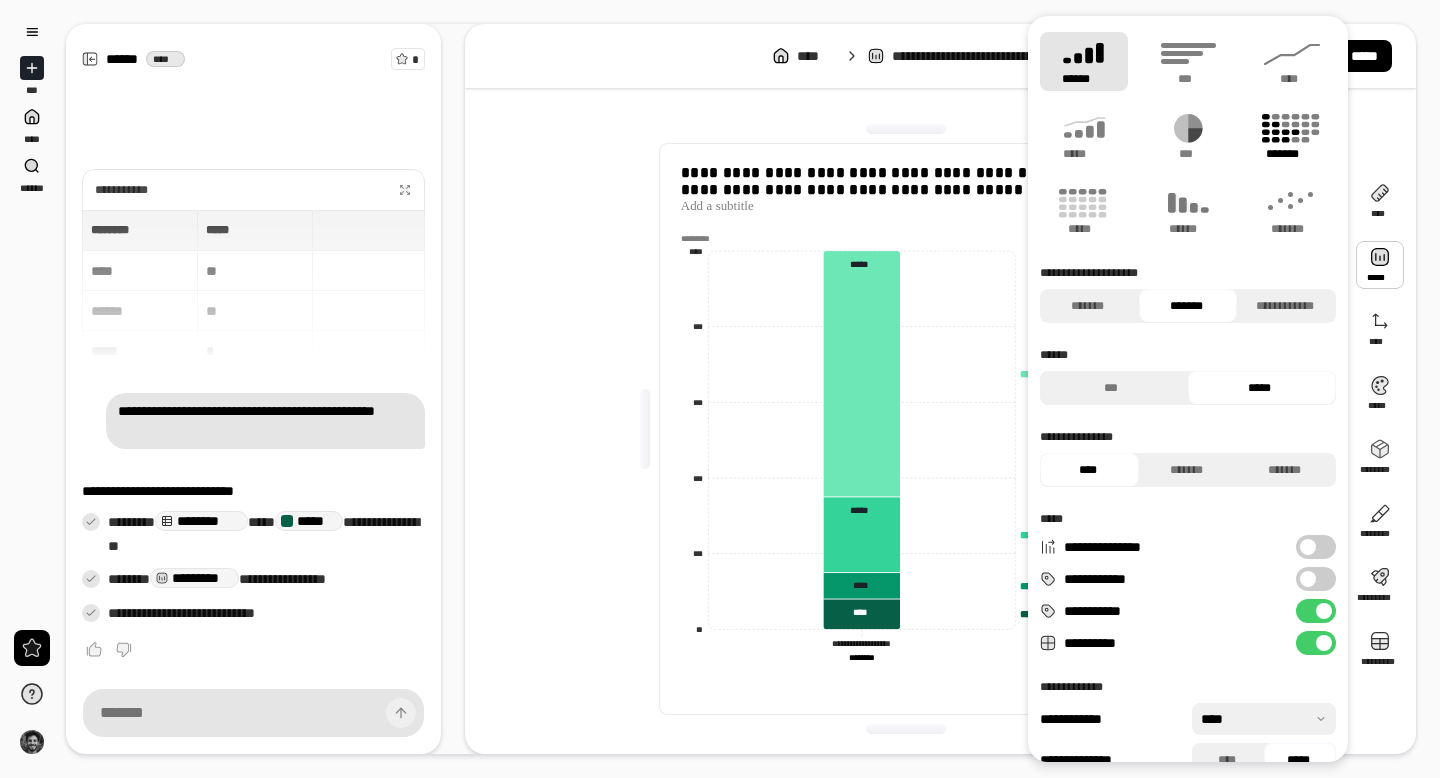 click 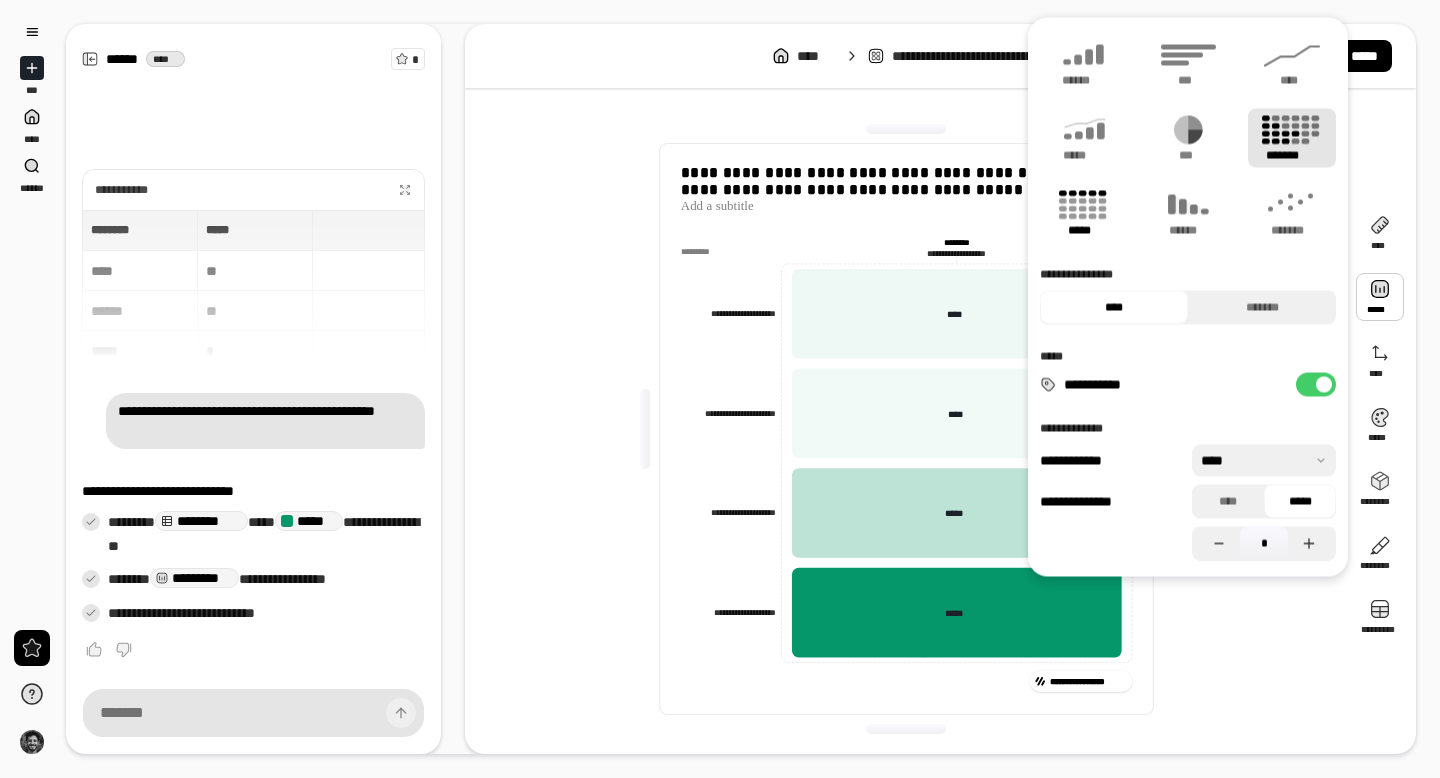 click 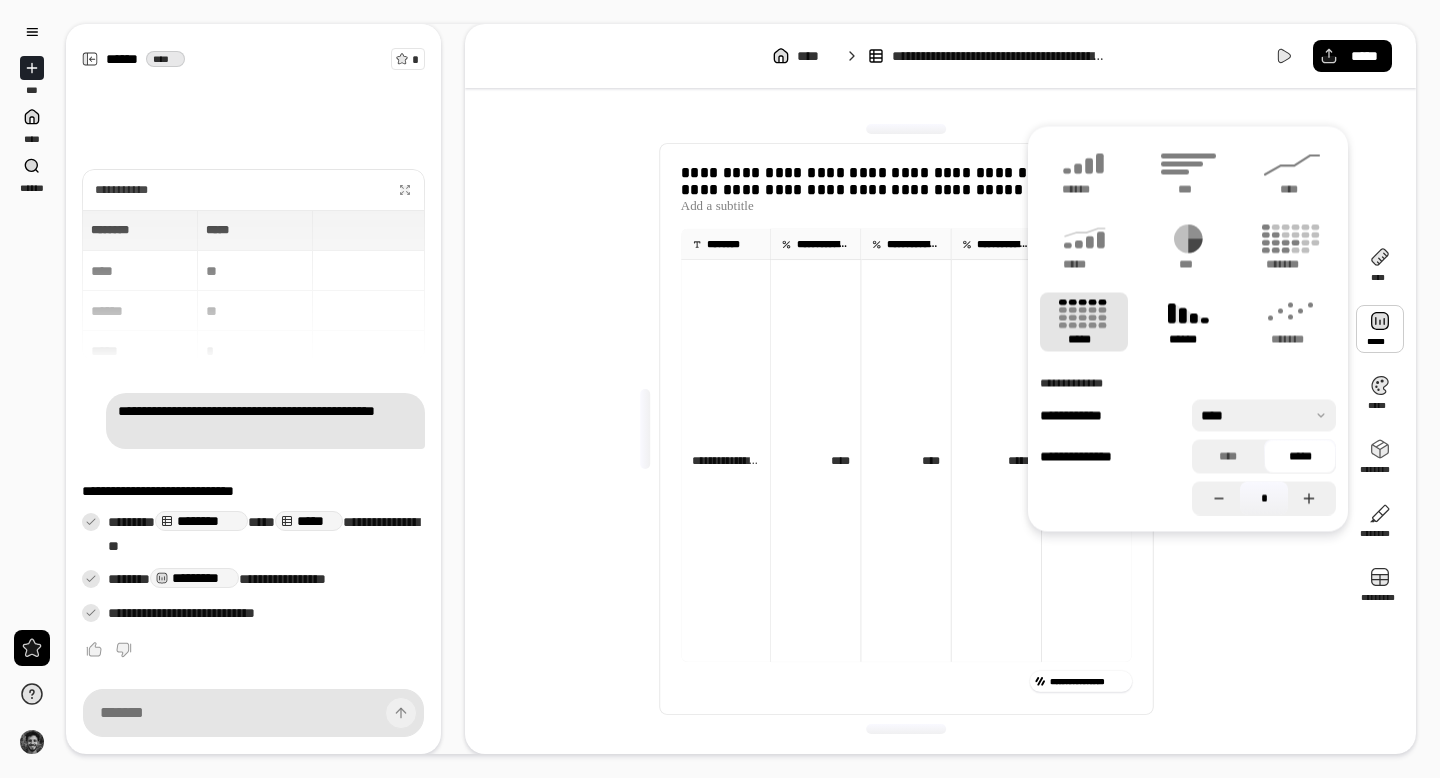 click on "******" at bounding box center (1188, 322) 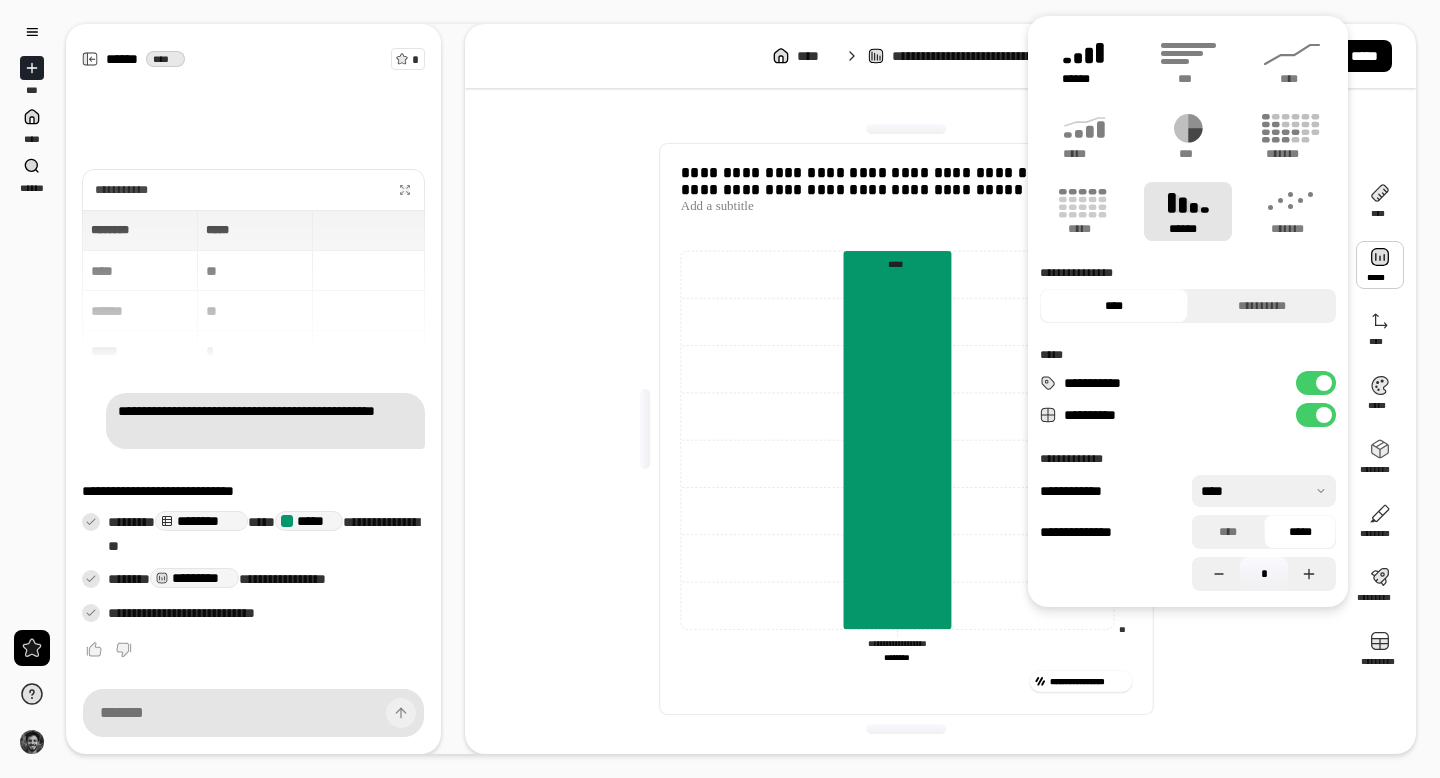 click on "******" at bounding box center (1084, 79) 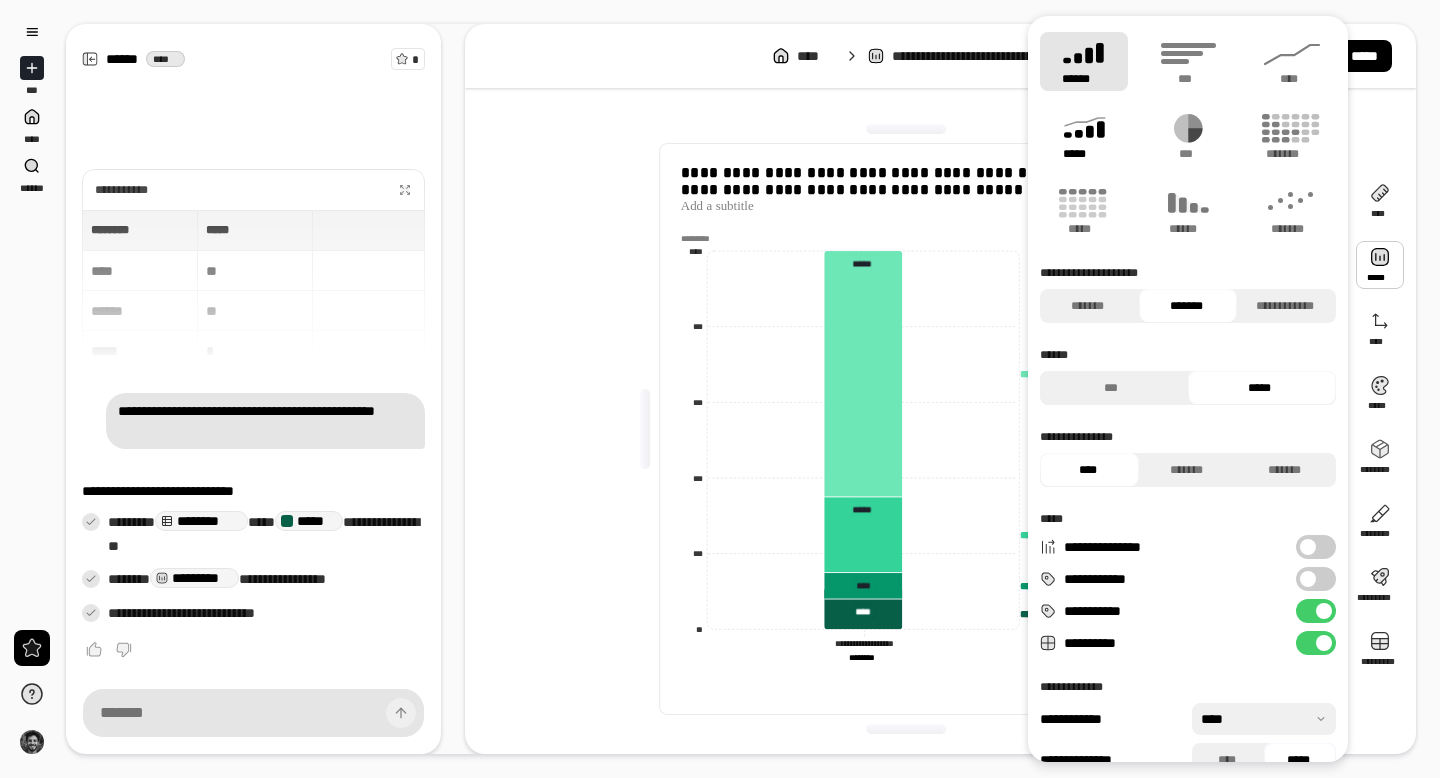 click 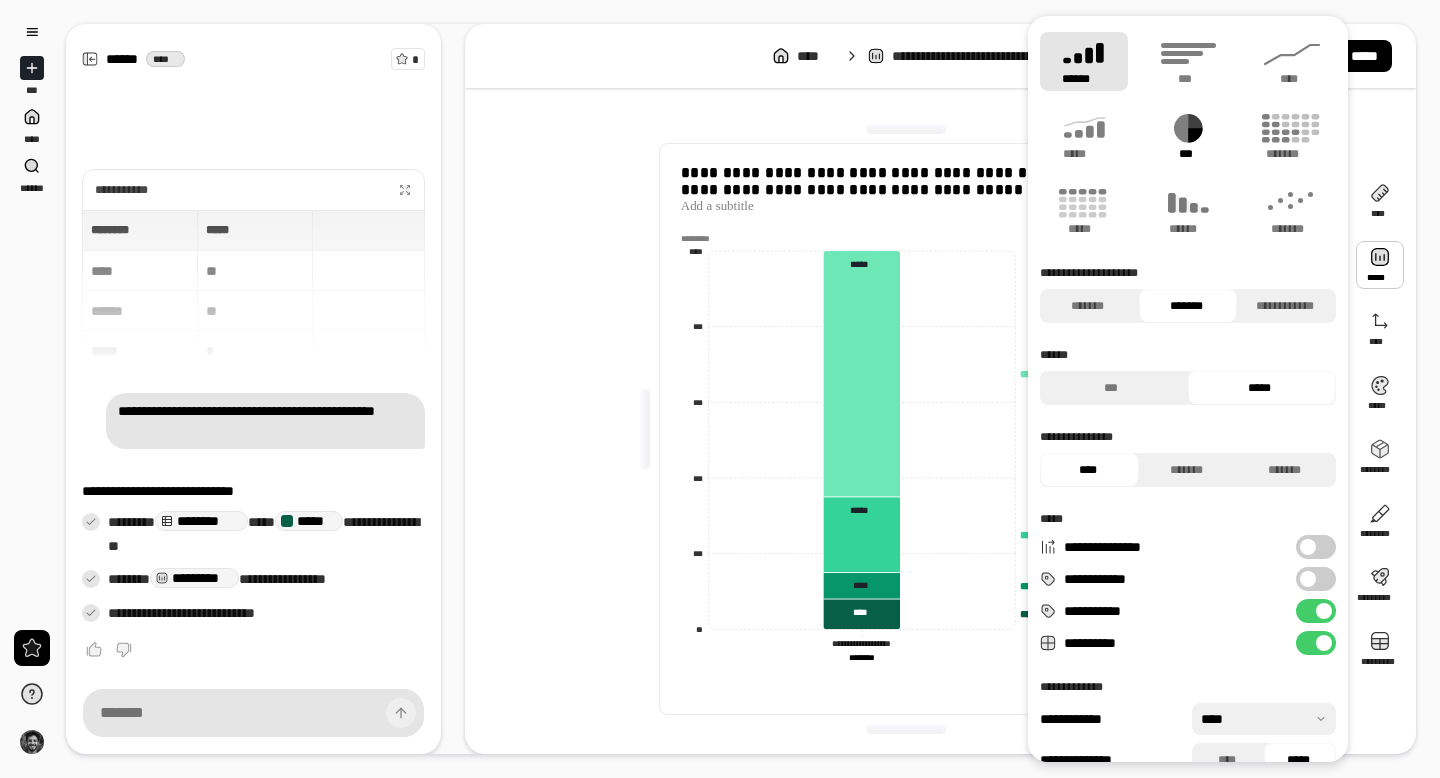 click 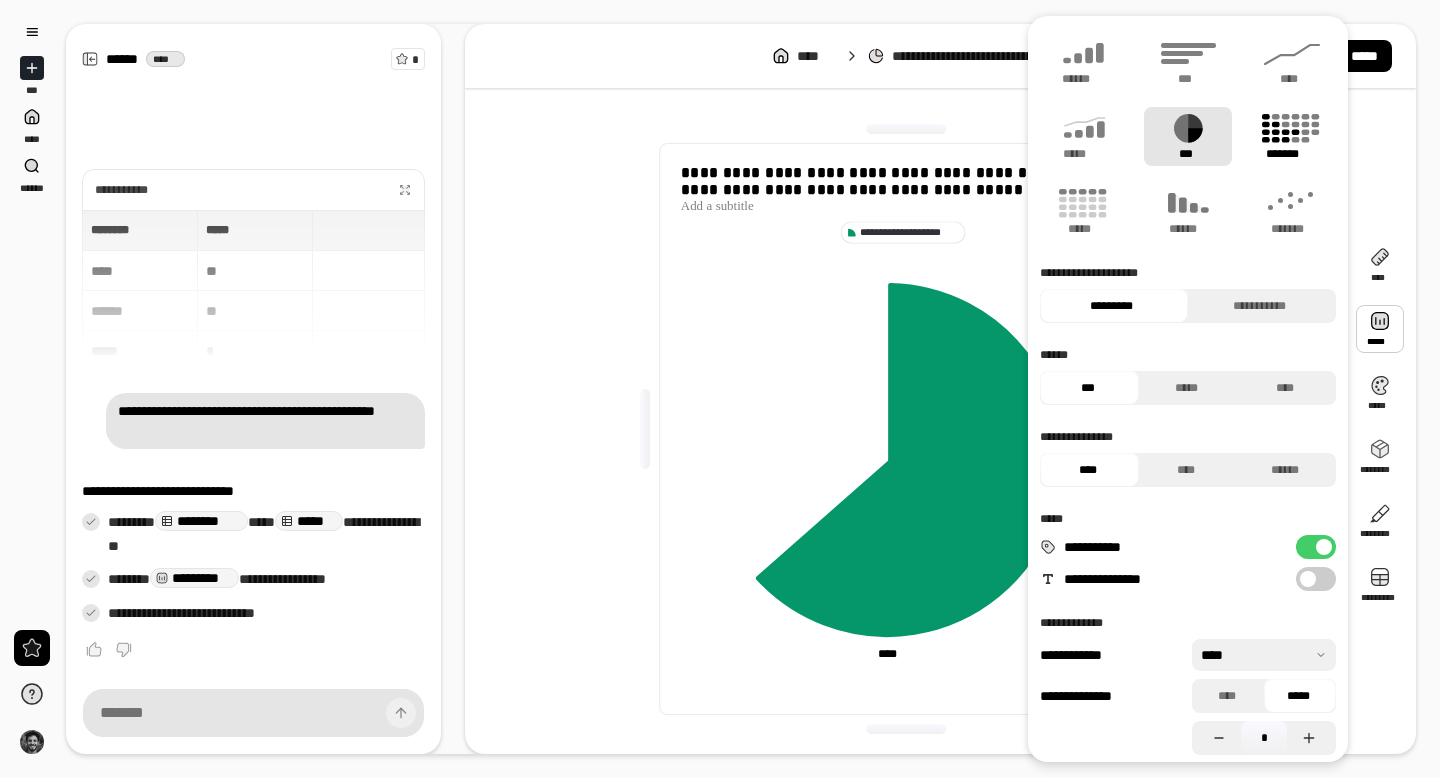 click 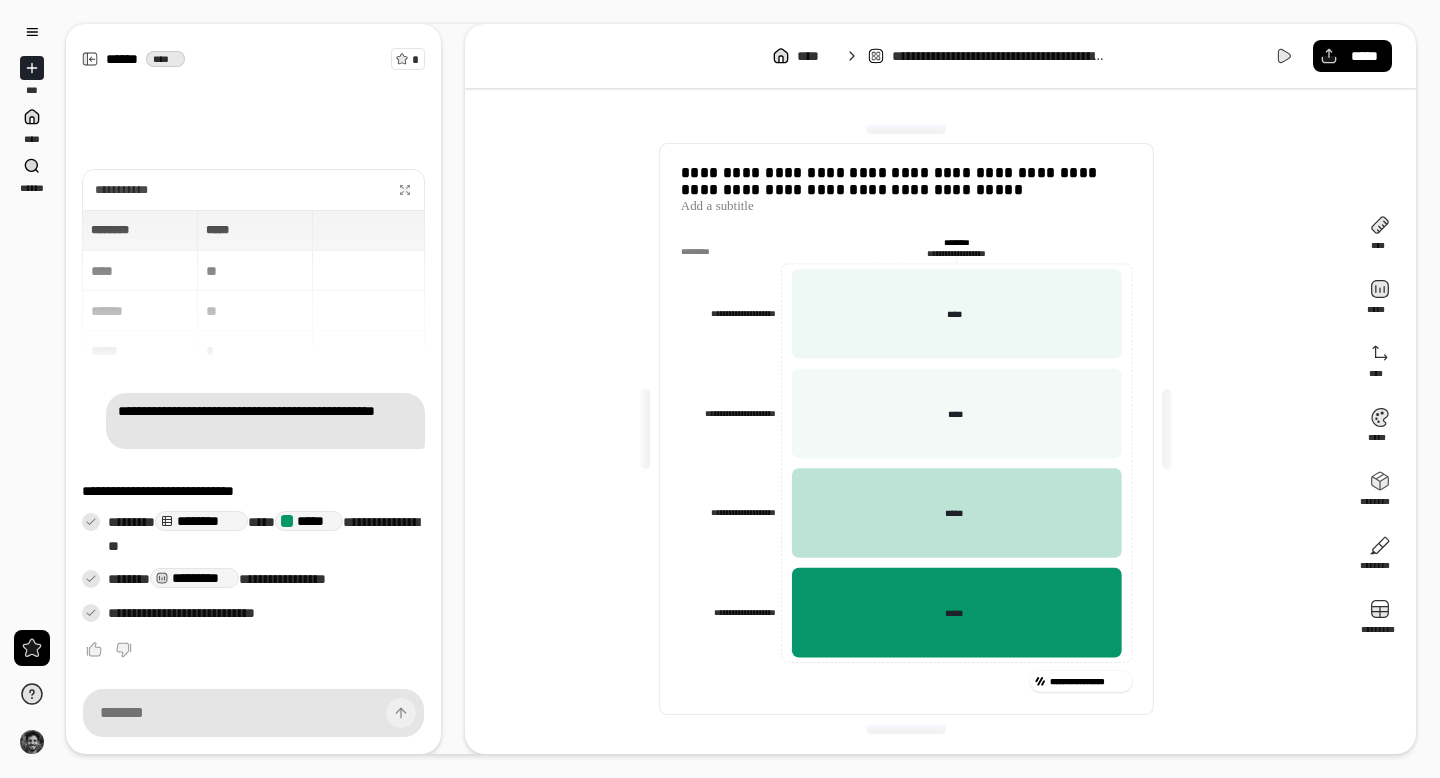 click on "**********" at bounding box center [720, 389] 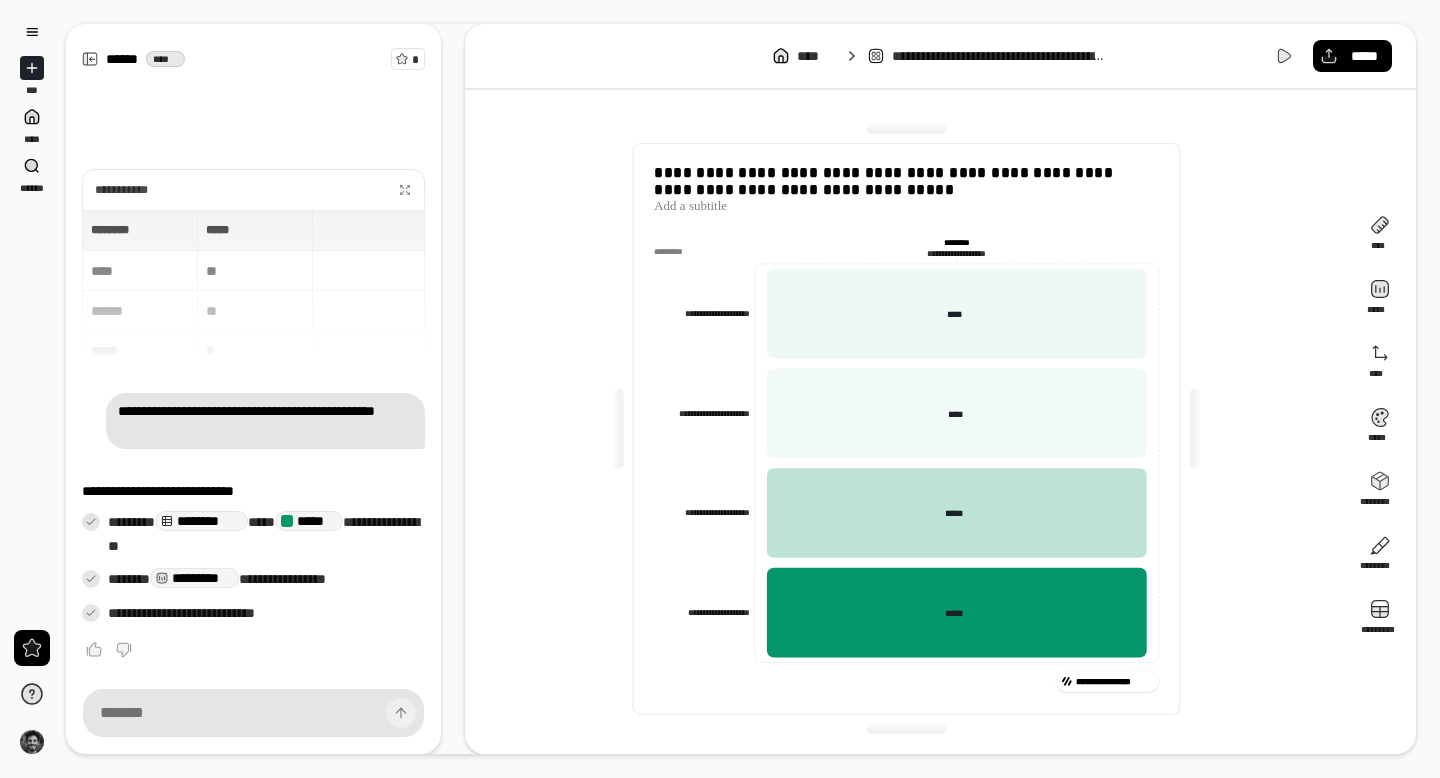 click at bounding box center [1194, 429] 